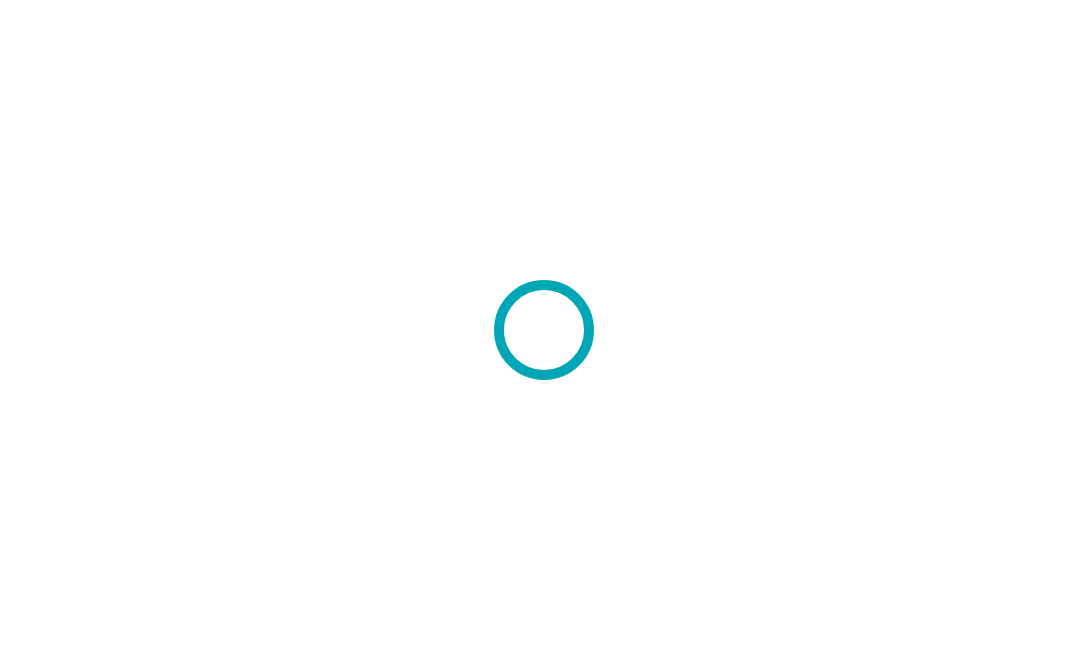 scroll, scrollTop: 0, scrollLeft: 0, axis: both 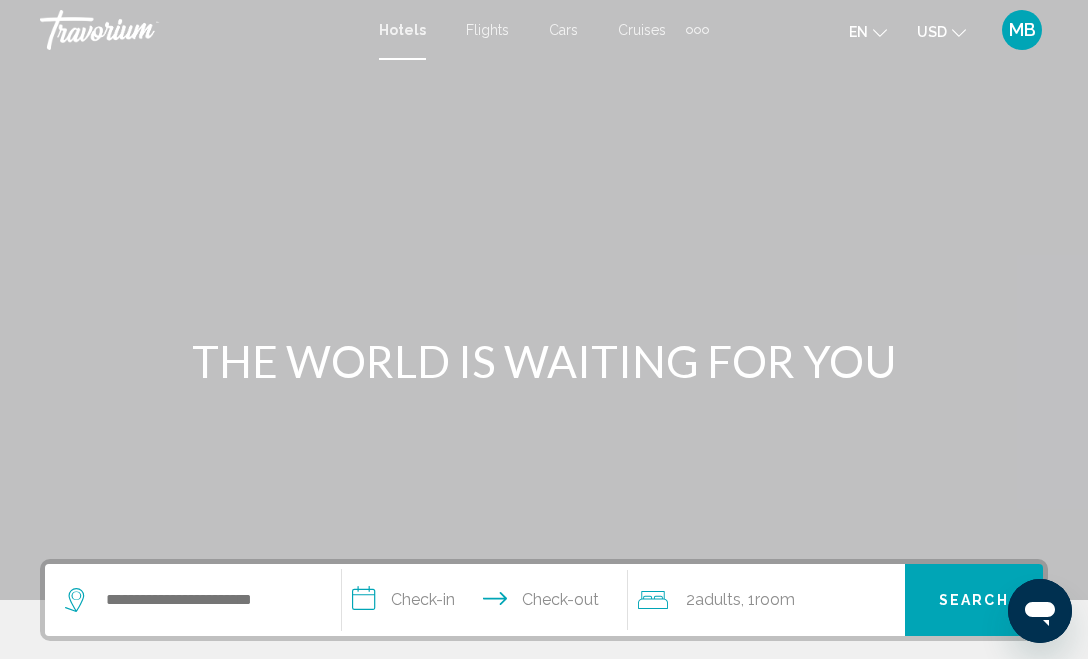 click on "Cars" at bounding box center (563, 30) 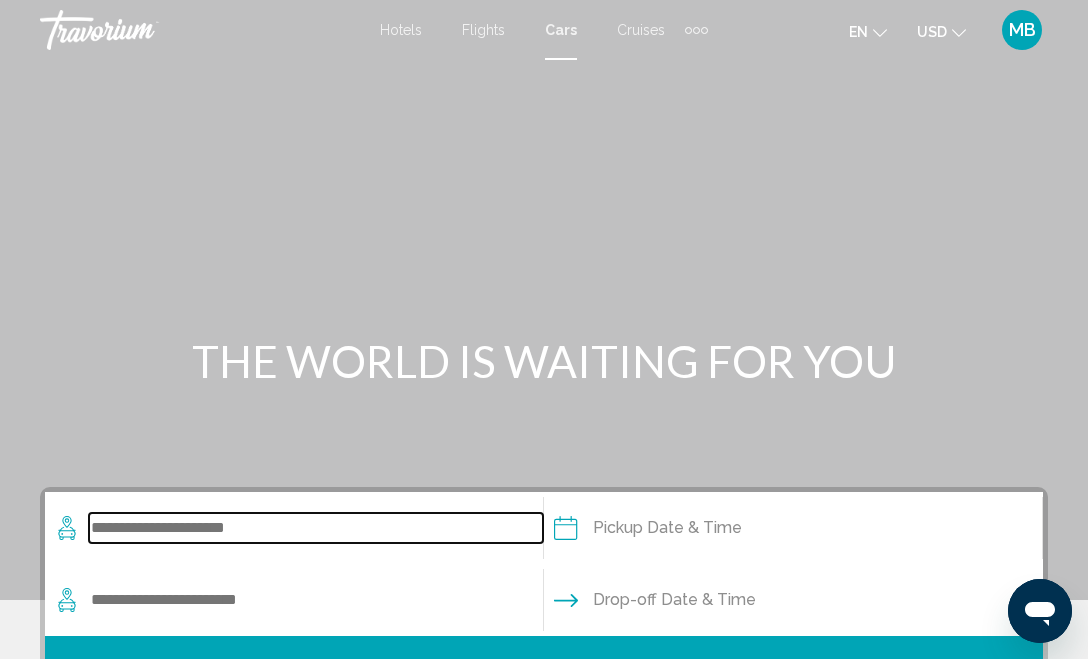 click at bounding box center [316, 528] 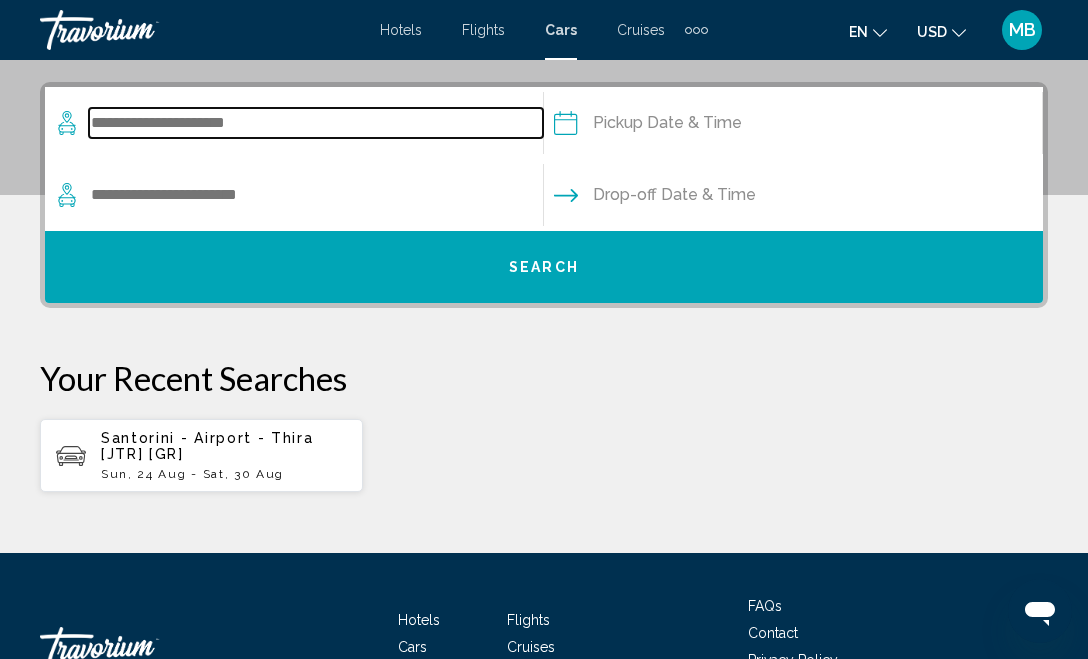 scroll, scrollTop: 422, scrollLeft: 0, axis: vertical 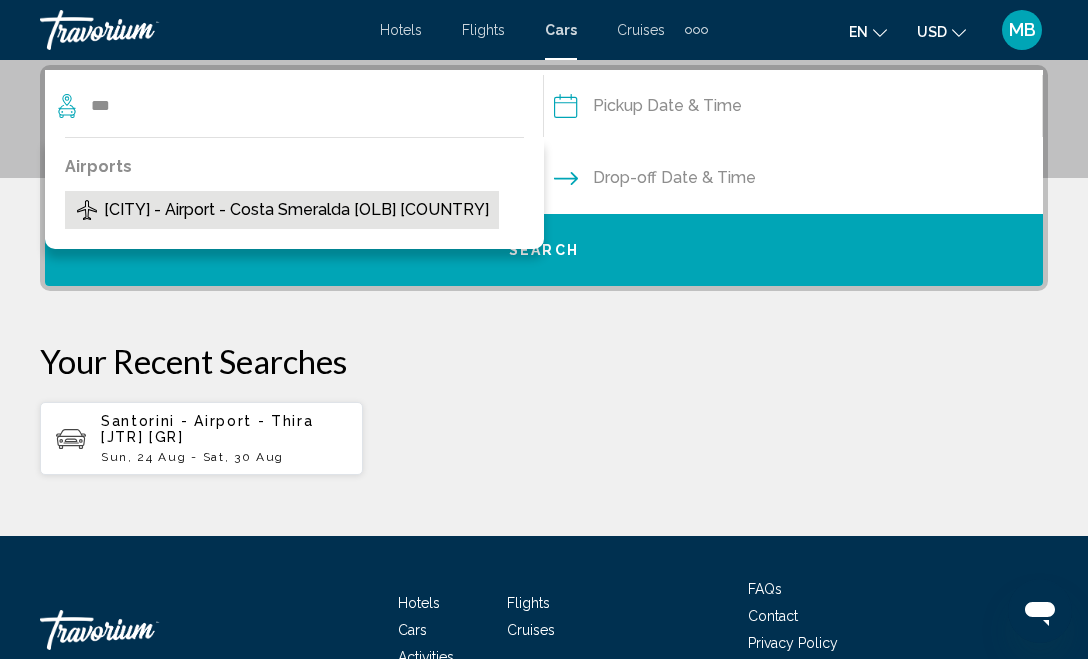 click on "[CITY] - Airport - Costa Smeralda [OLB] [COUNTRY]" at bounding box center [296, 210] 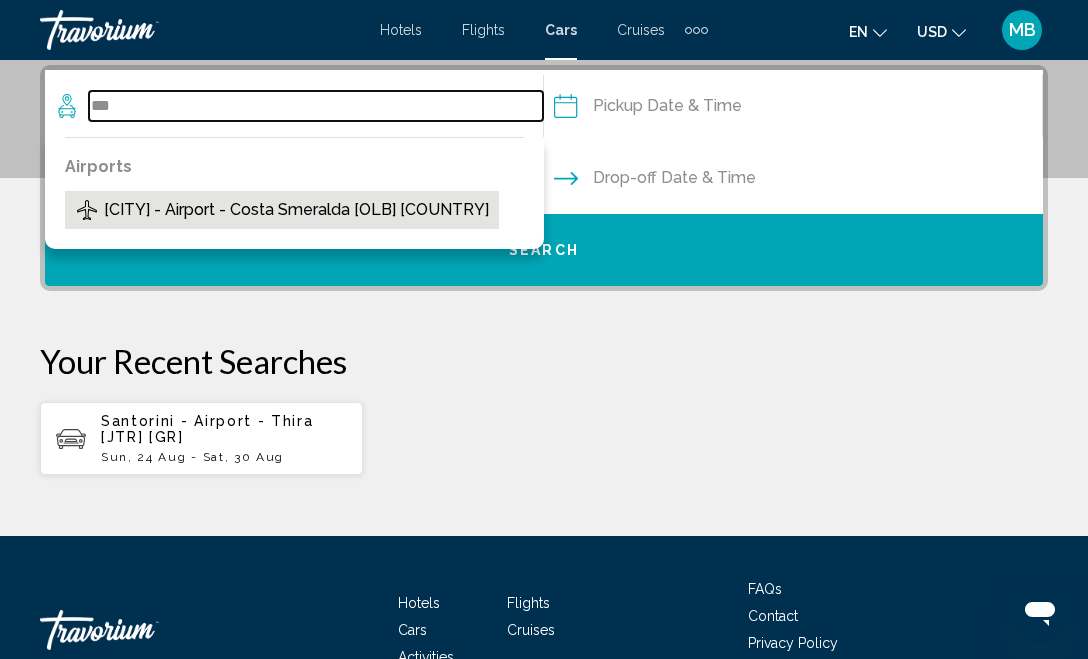type on "**********" 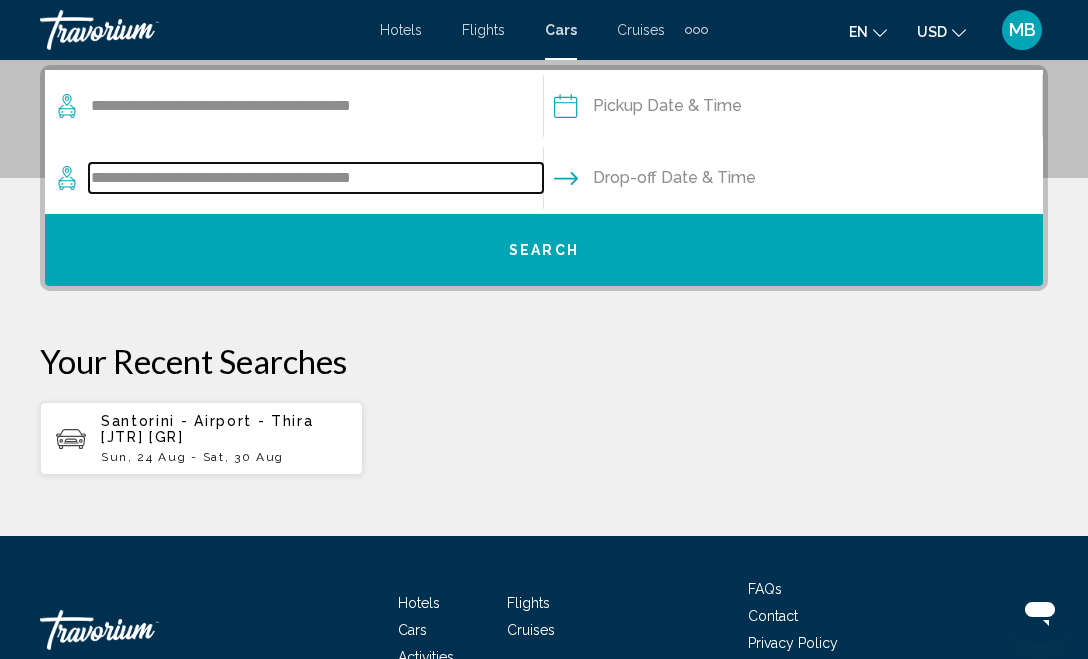 click on "**********" at bounding box center [316, 178] 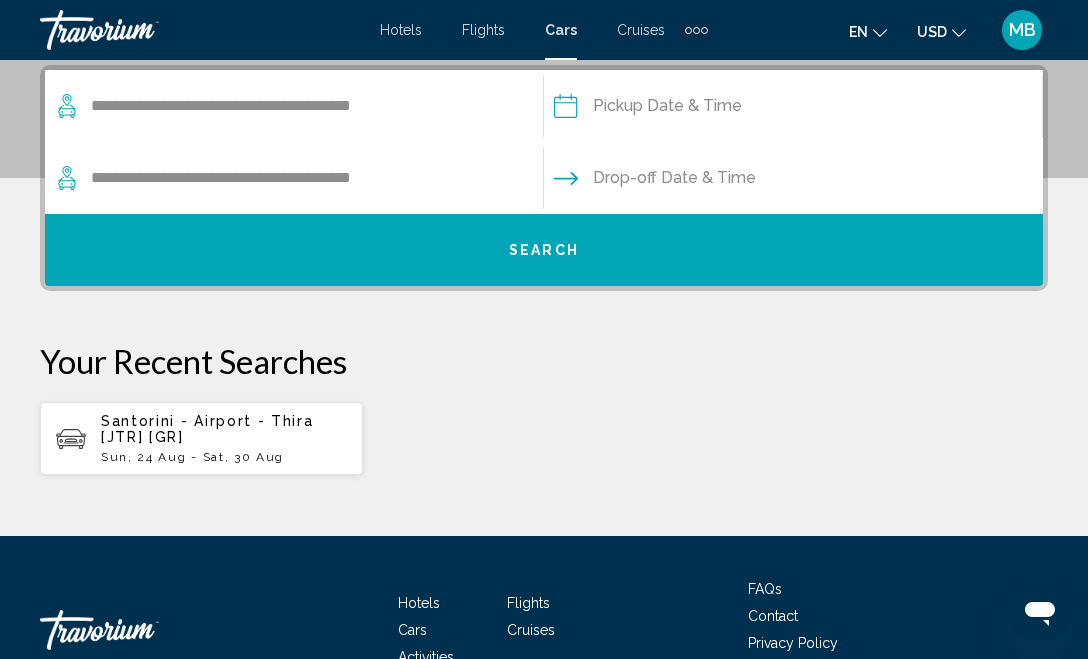 click at bounding box center [792, 109] 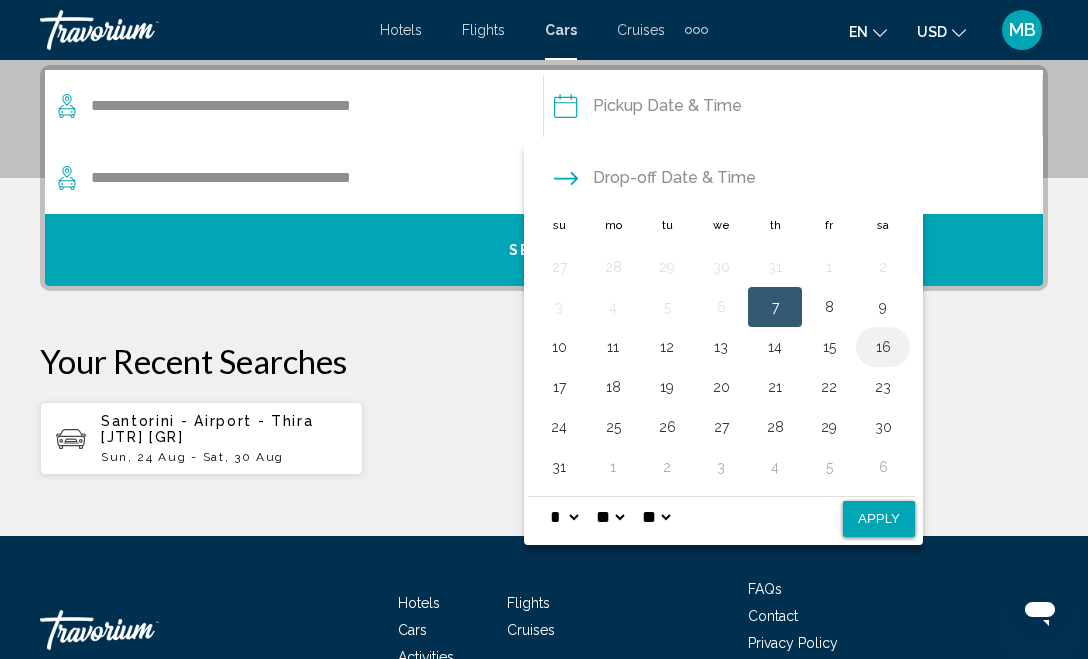 click on "16" at bounding box center (883, 347) 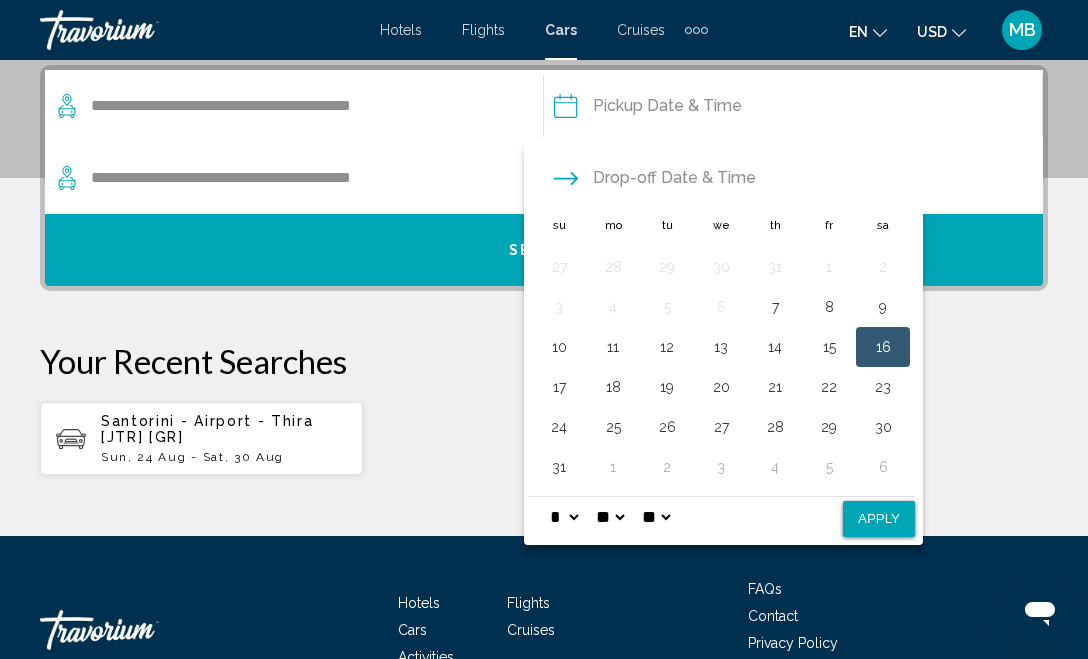 select on "**" 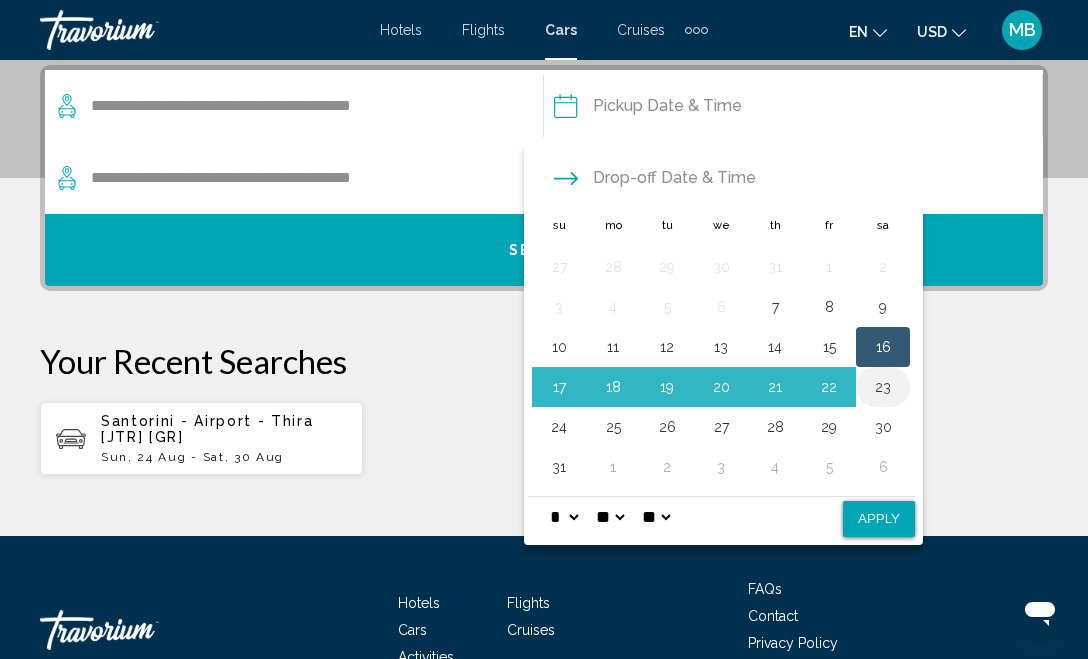 click on "23" at bounding box center (883, 387) 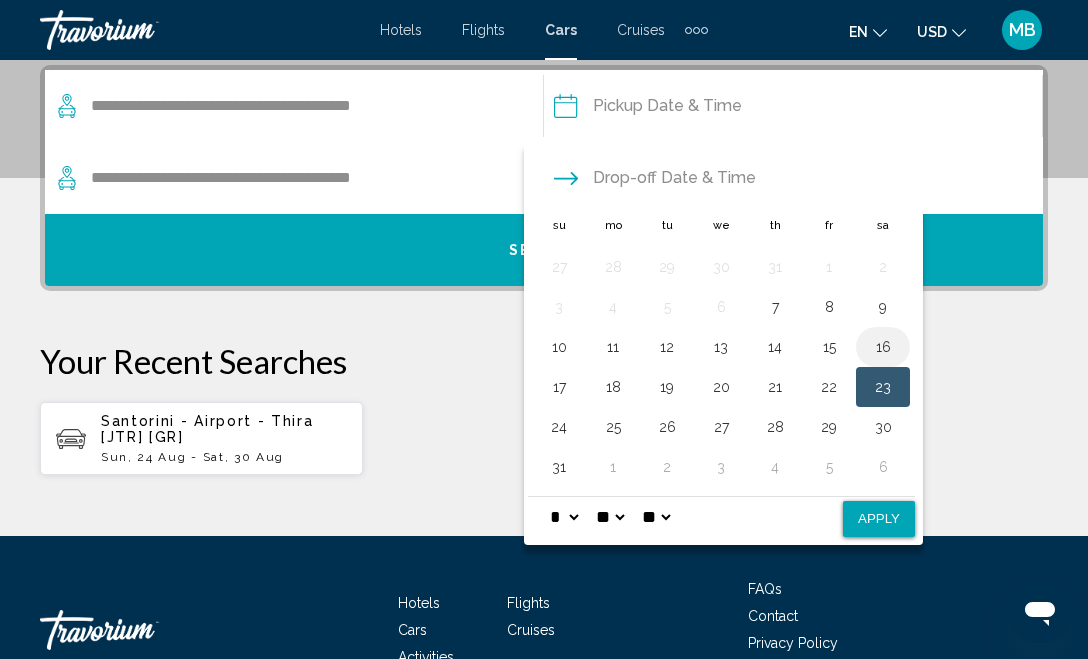 click on "16" at bounding box center [883, 347] 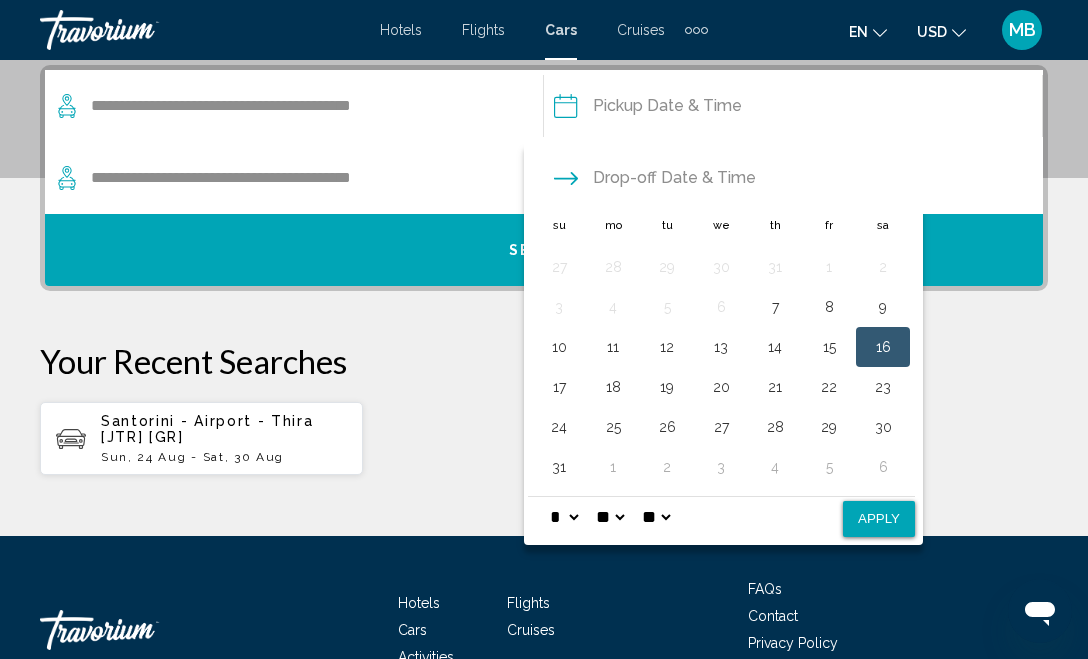 click on "Apply" at bounding box center (879, 519) 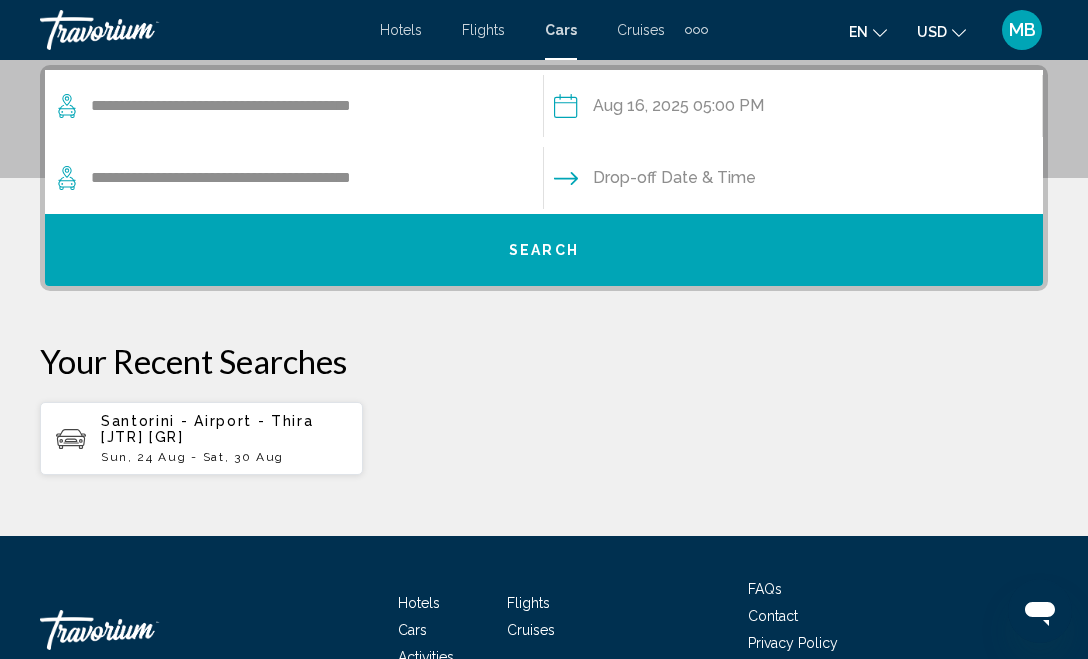 click at bounding box center (792, 181) 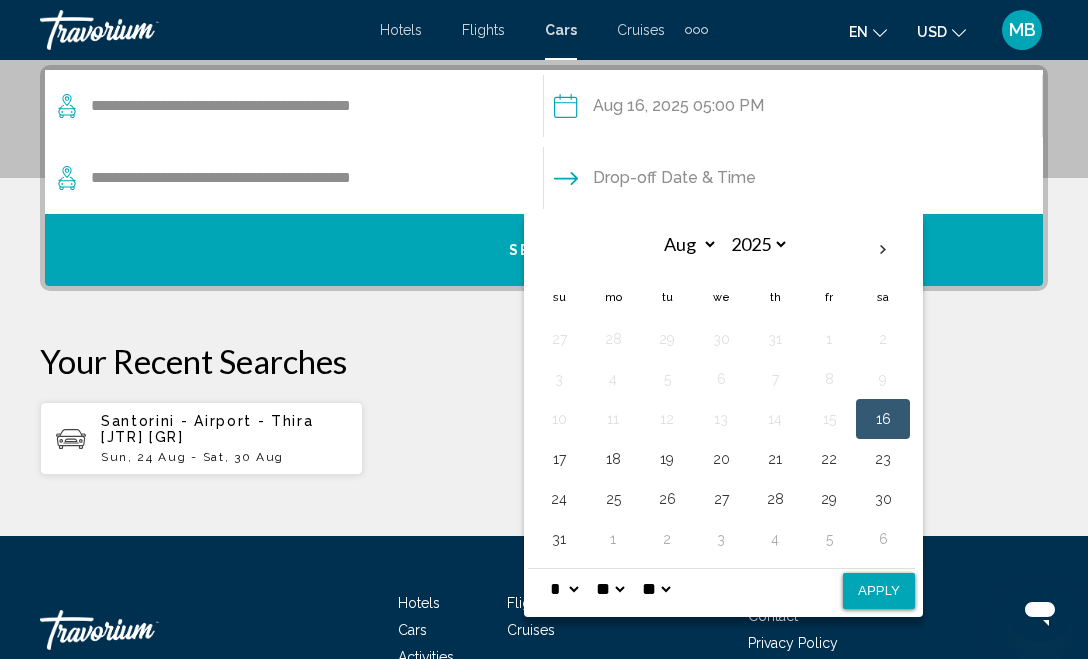 select on "*" 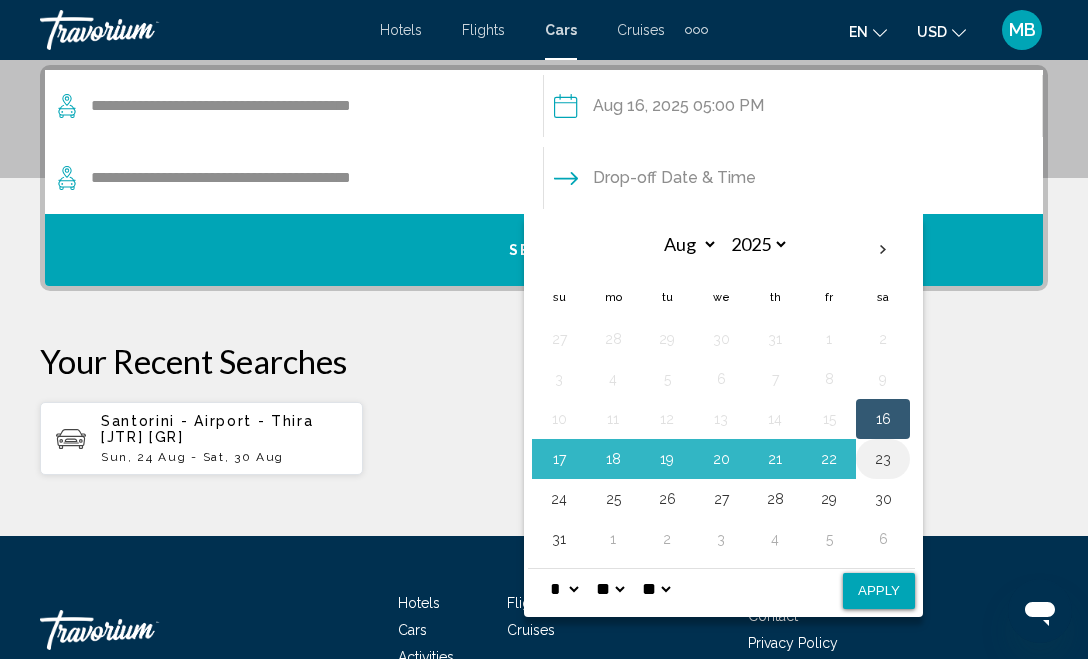 click on "23" at bounding box center (883, 459) 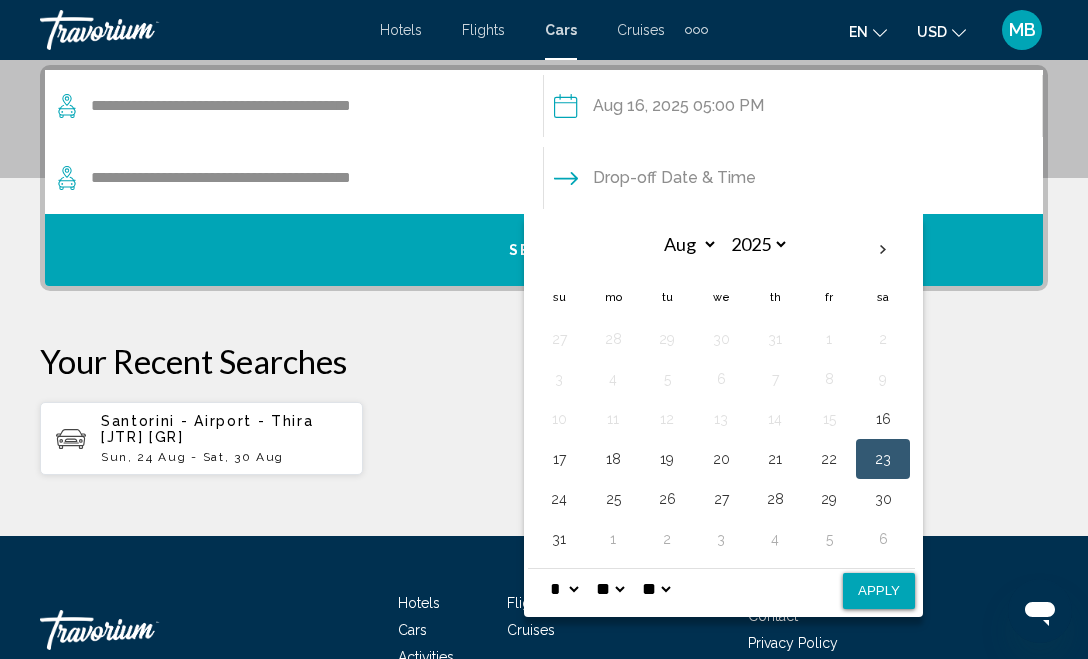 select on "**" 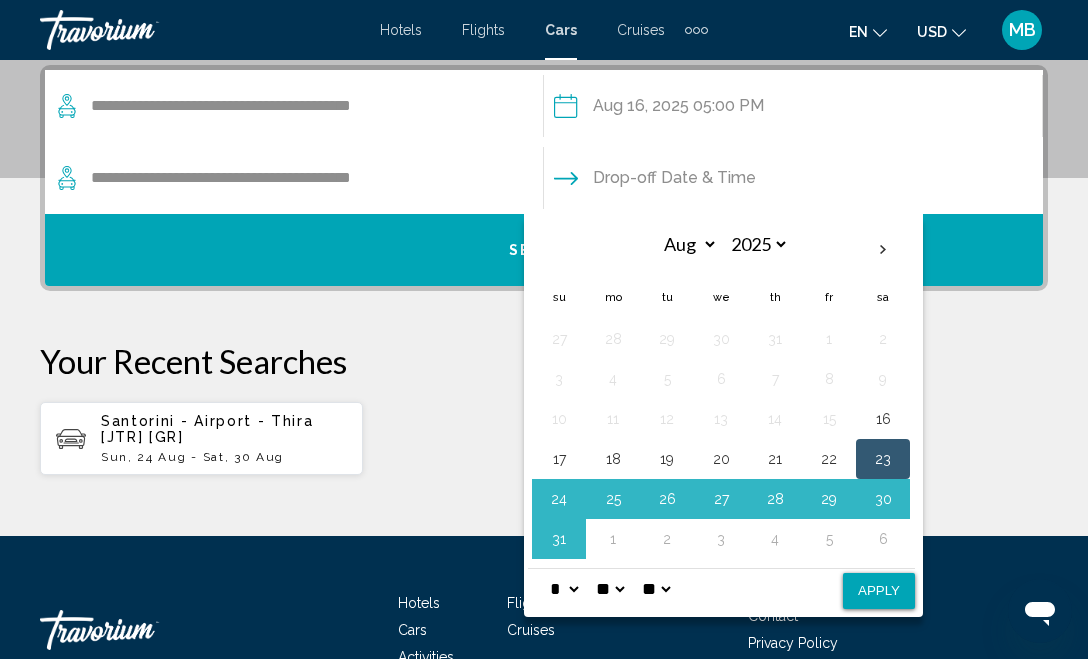 click on "Apply" at bounding box center [879, 591] 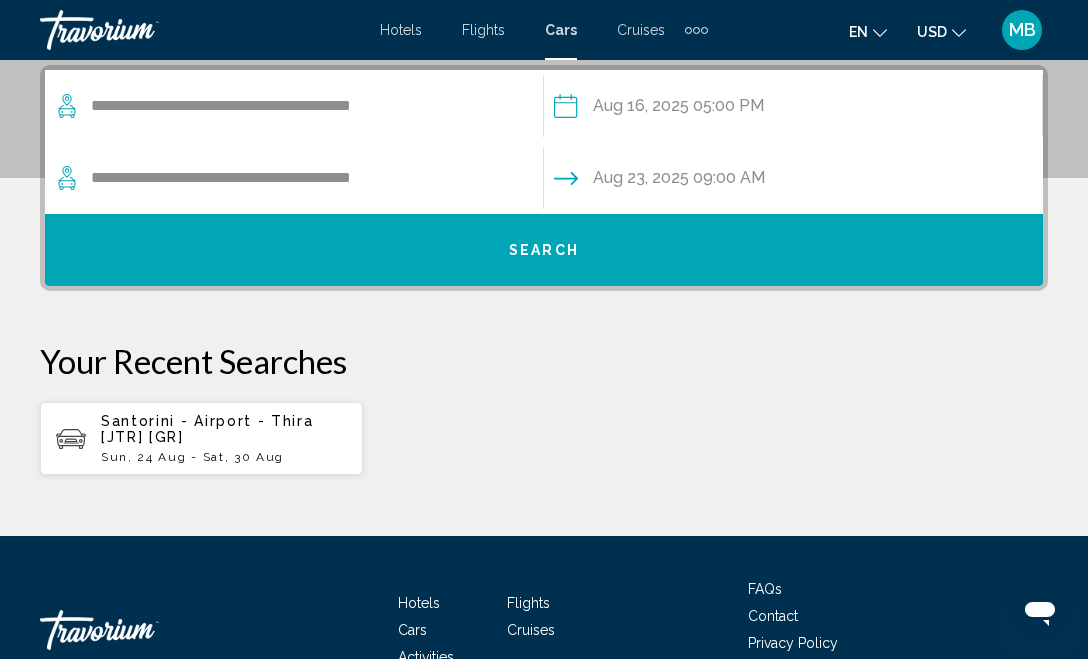 click on "**********" at bounding box center (792, 181) 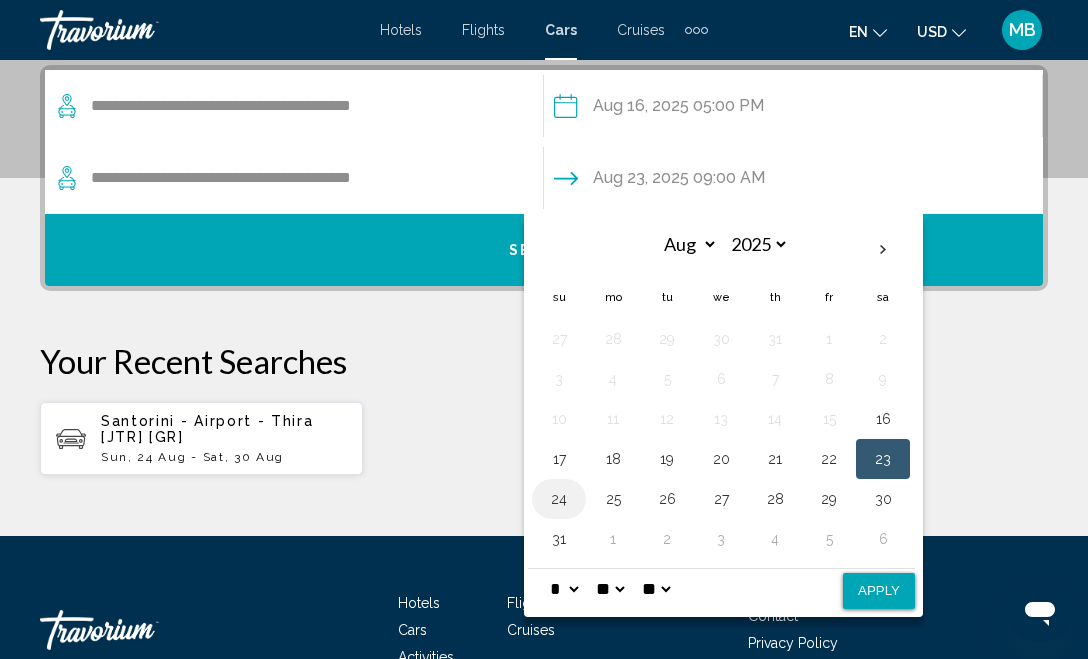 click on "24" at bounding box center [559, 499] 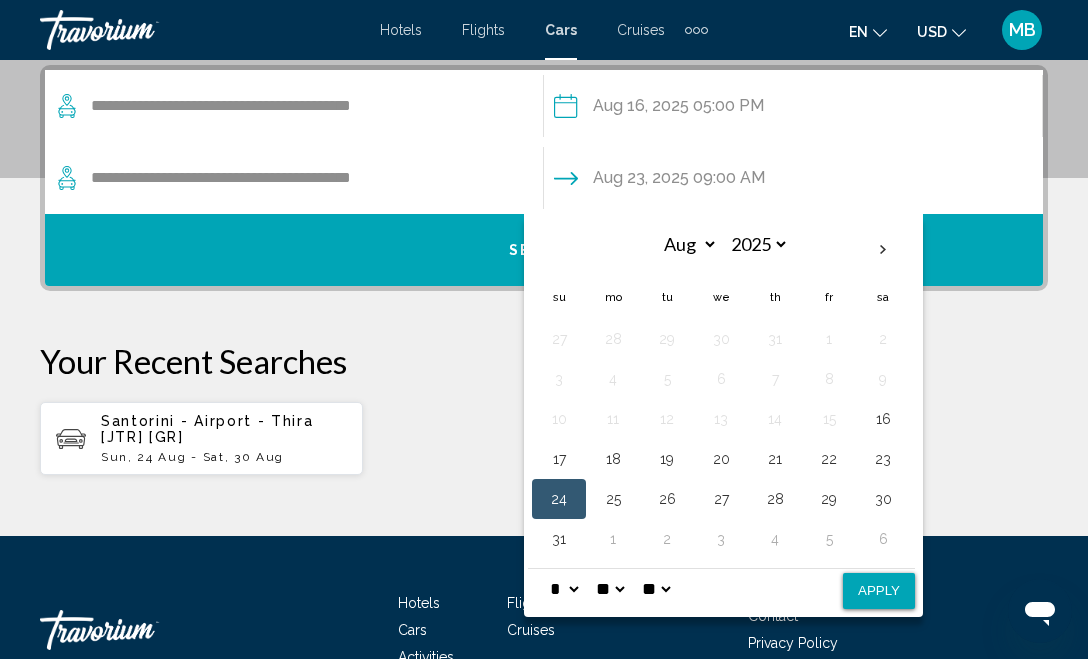 click on "Apply" at bounding box center [879, 591] 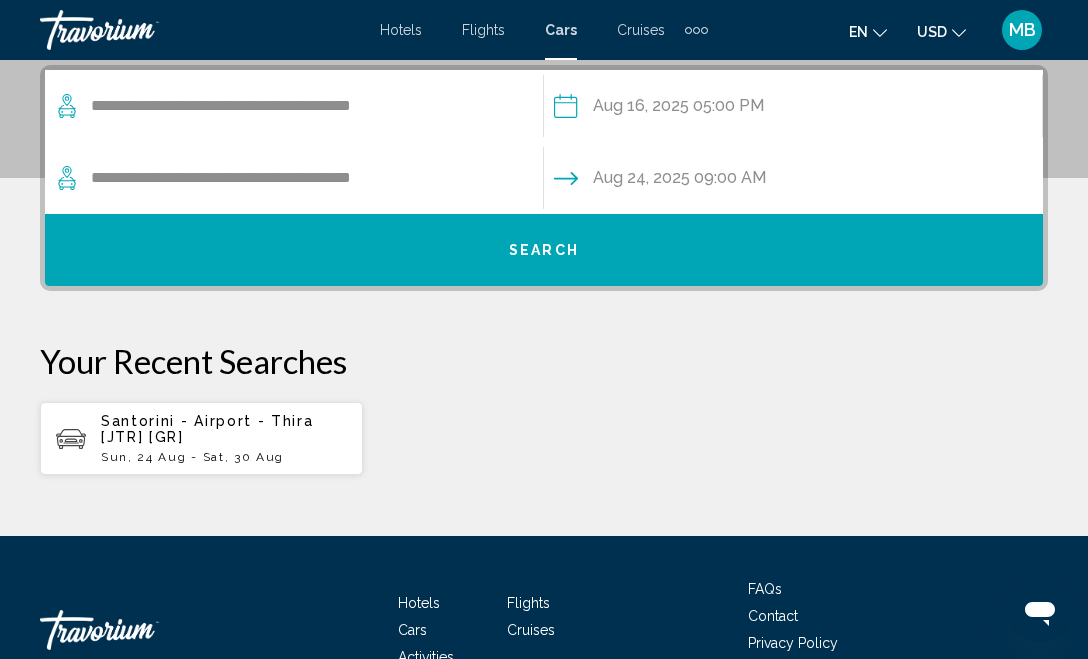 click on "Search" at bounding box center (544, 250) 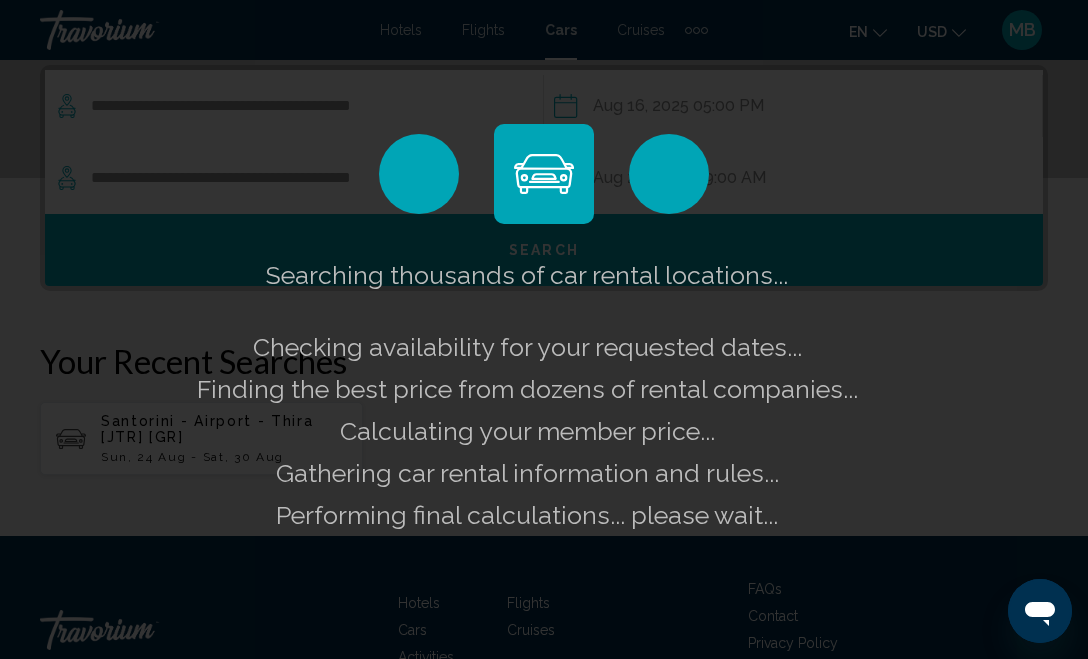 scroll, scrollTop: 0, scrollLeft: 0, axis: both 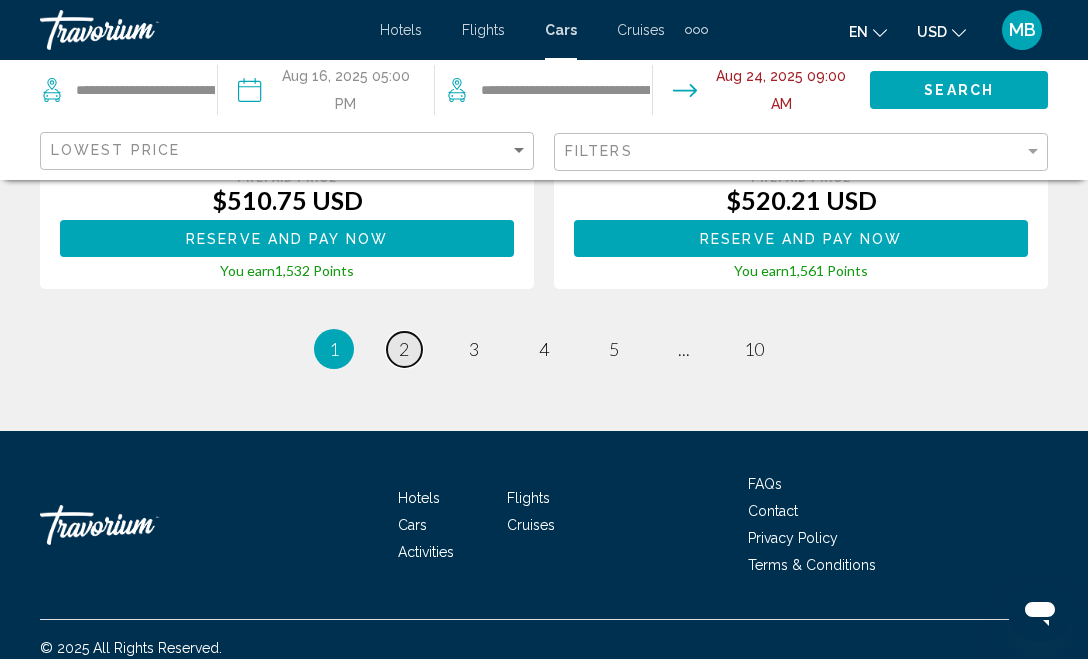 click on "2" at bounding box center [404, 349] 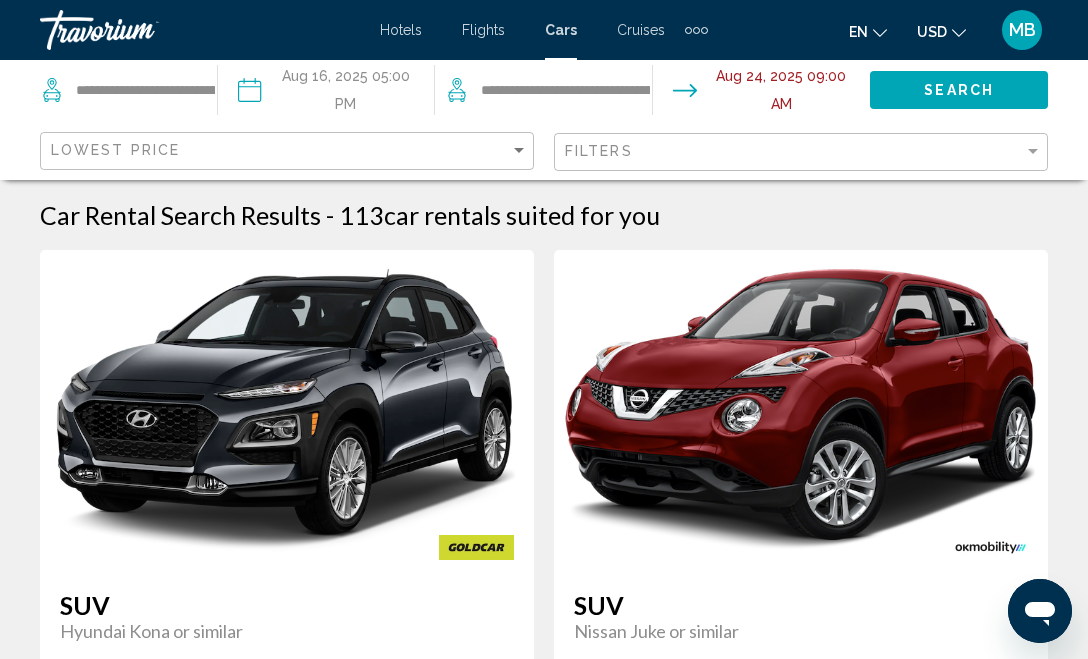 scroll, scrollTop: 0, scrollLeft: 0, axis: both 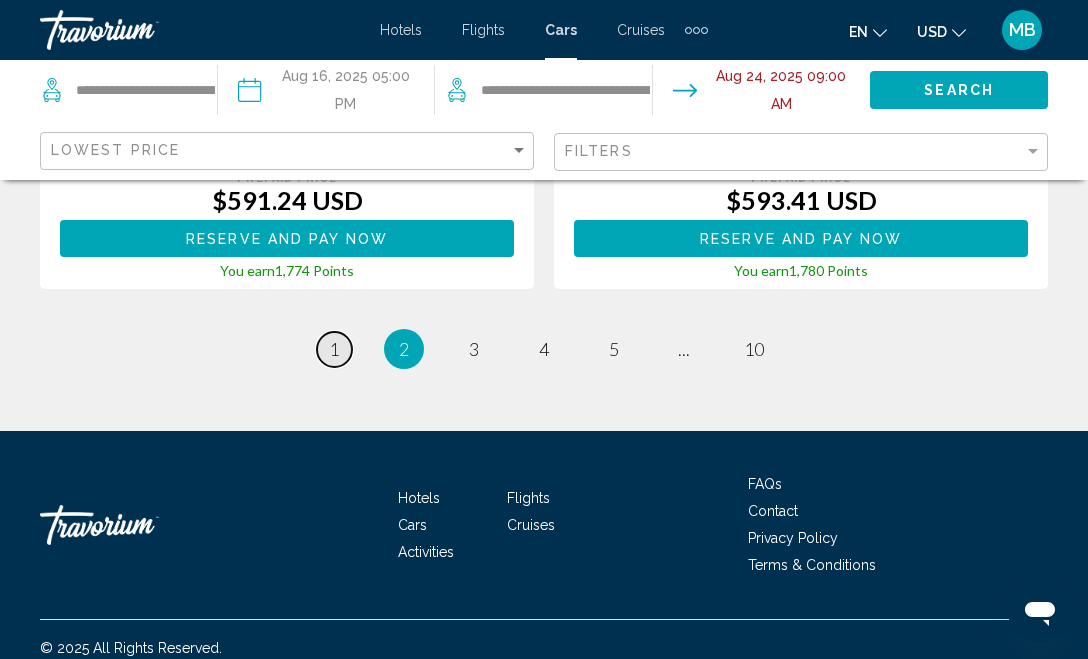 click on "1" at bounding box center (334, 349) 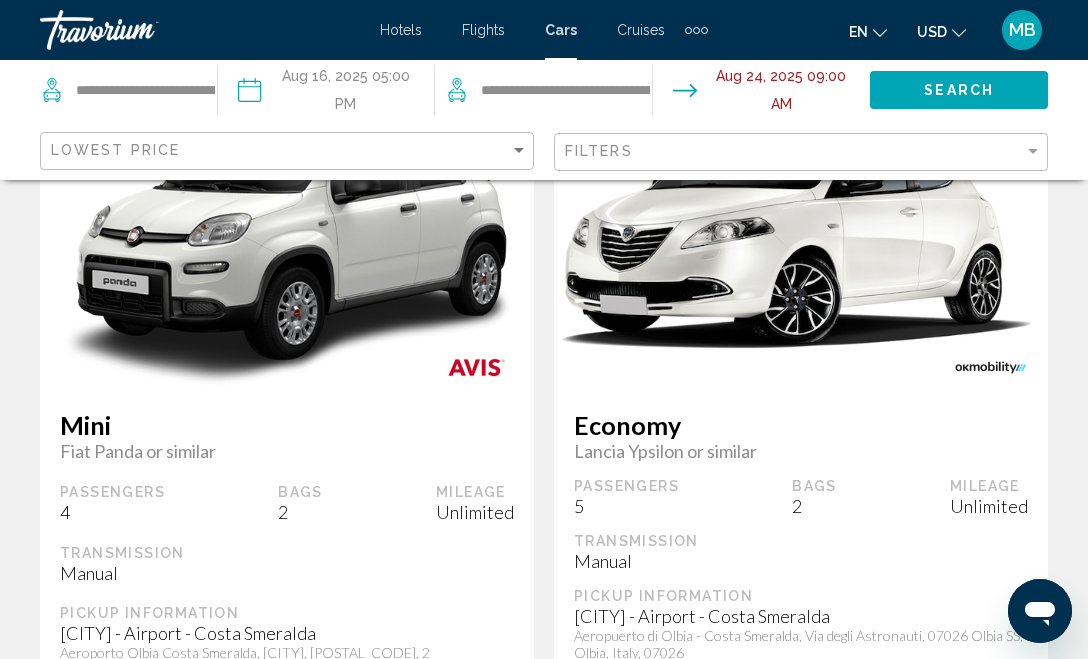 scroll, scrollTop: 1048, scrollLeft: 1, axis: both 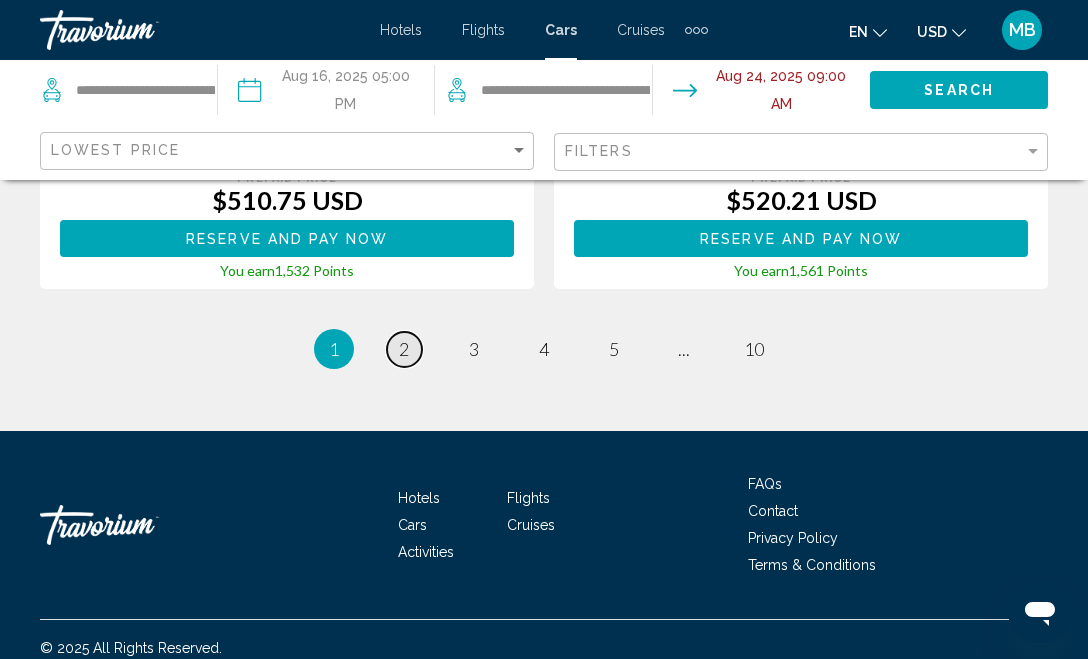 click on "2" at bounding box center [404, 349] 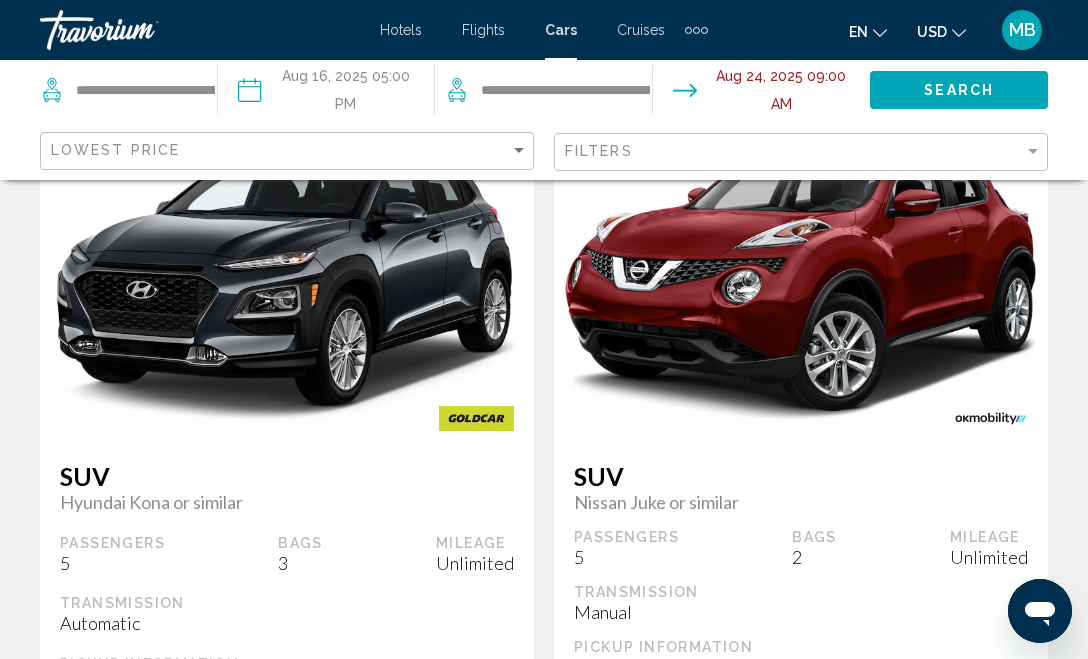 scroll, scrollTop: 0, scrollLeft: 0, axis: both 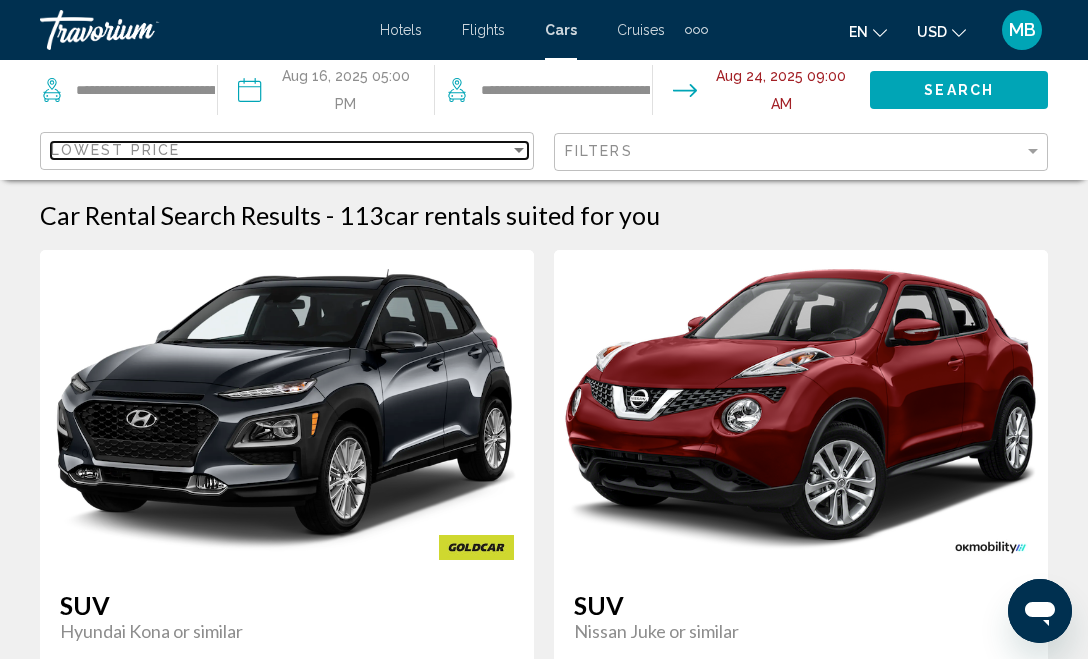 click on "Lowest Price" at bounding box center (280, 150) 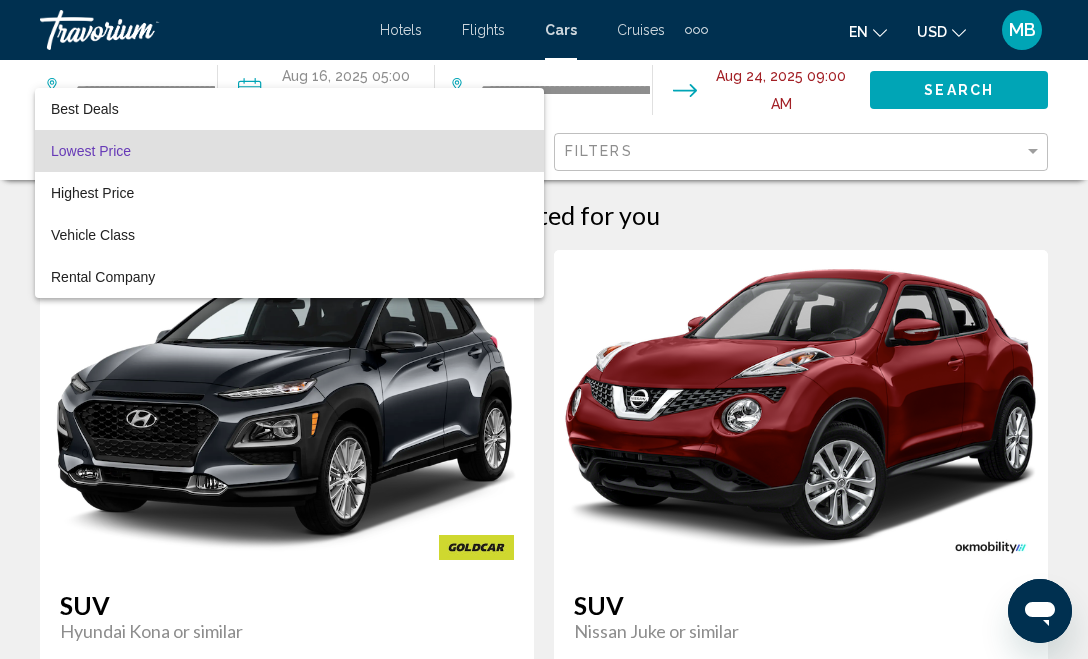 click at bounding box center [544, 329] 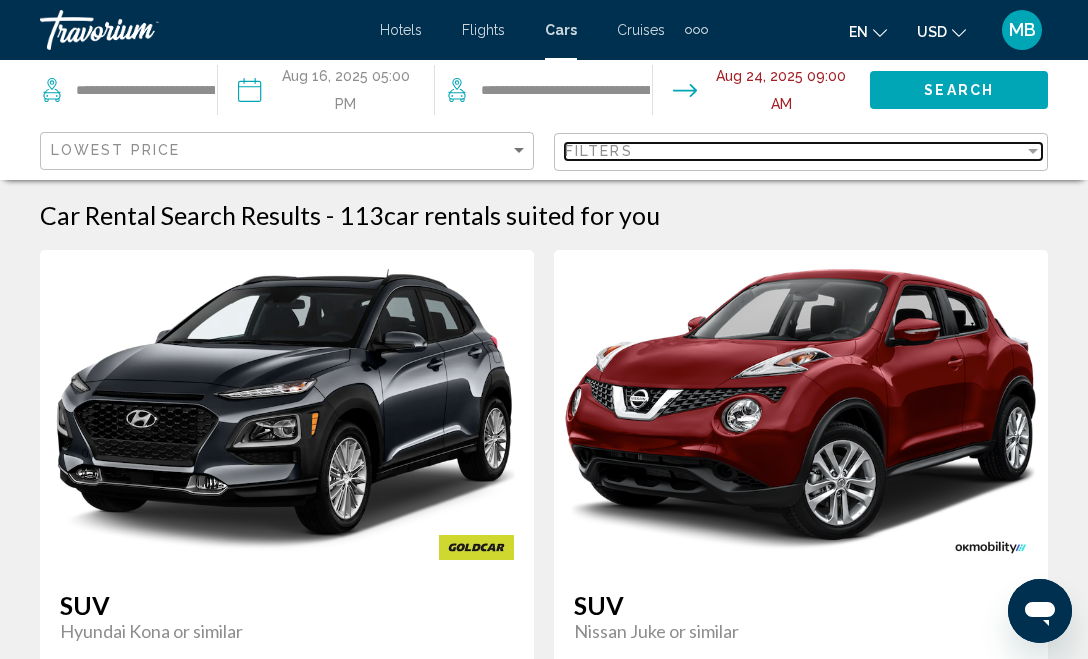 click on "Filters" at bounding box center [599, 151] 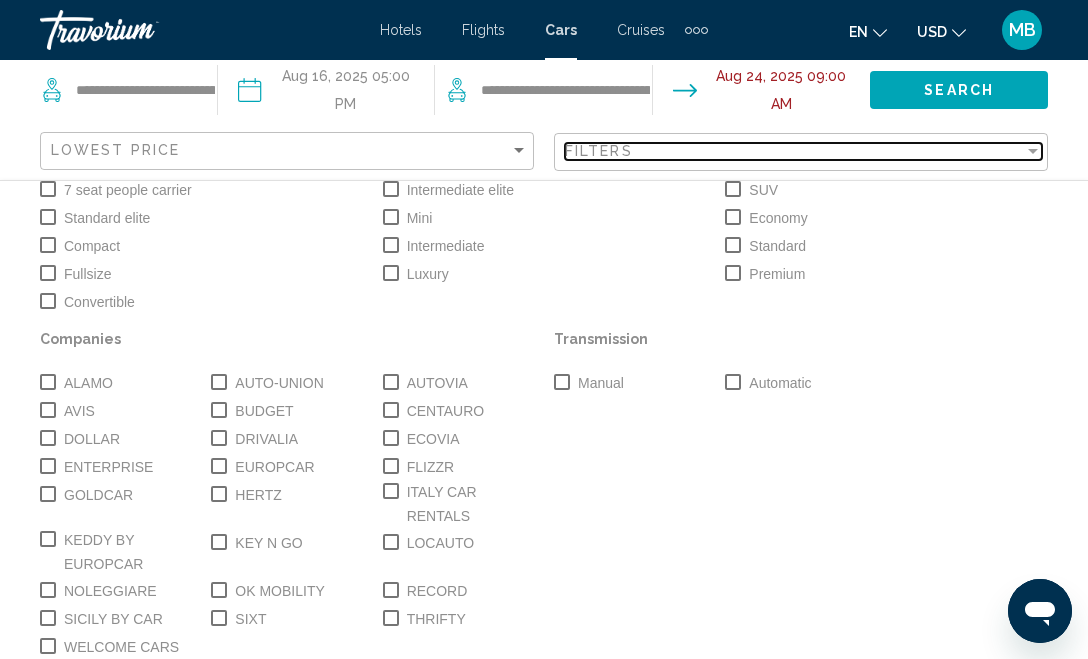 scroll, scrollTop: 187, scrollLeft: 0, axis: vertical 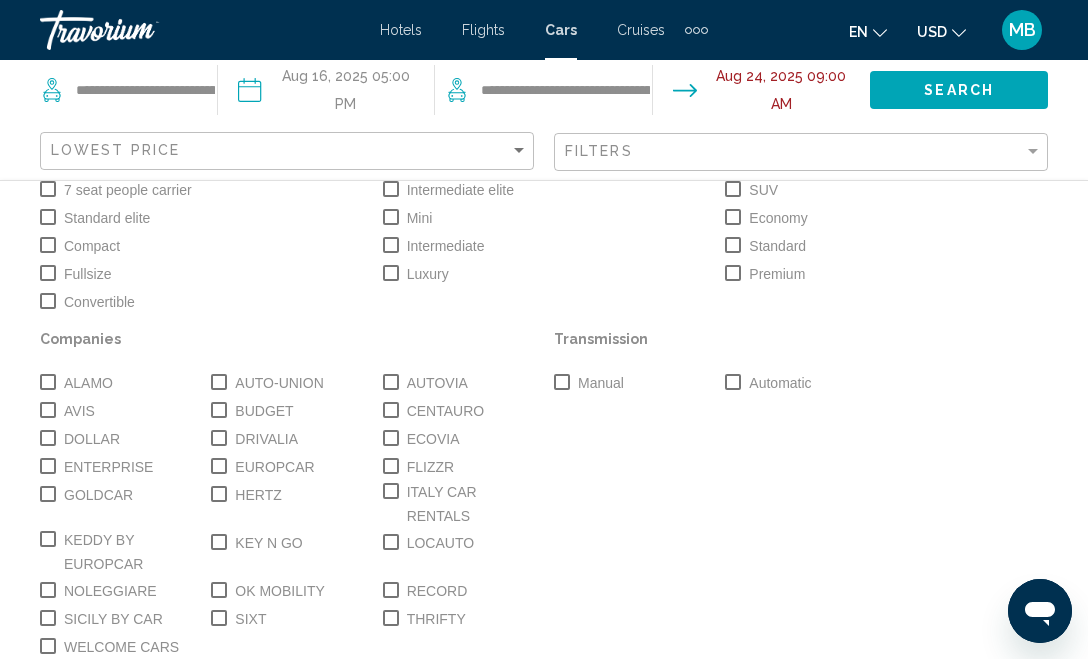 click at bounding box center [733, 382] 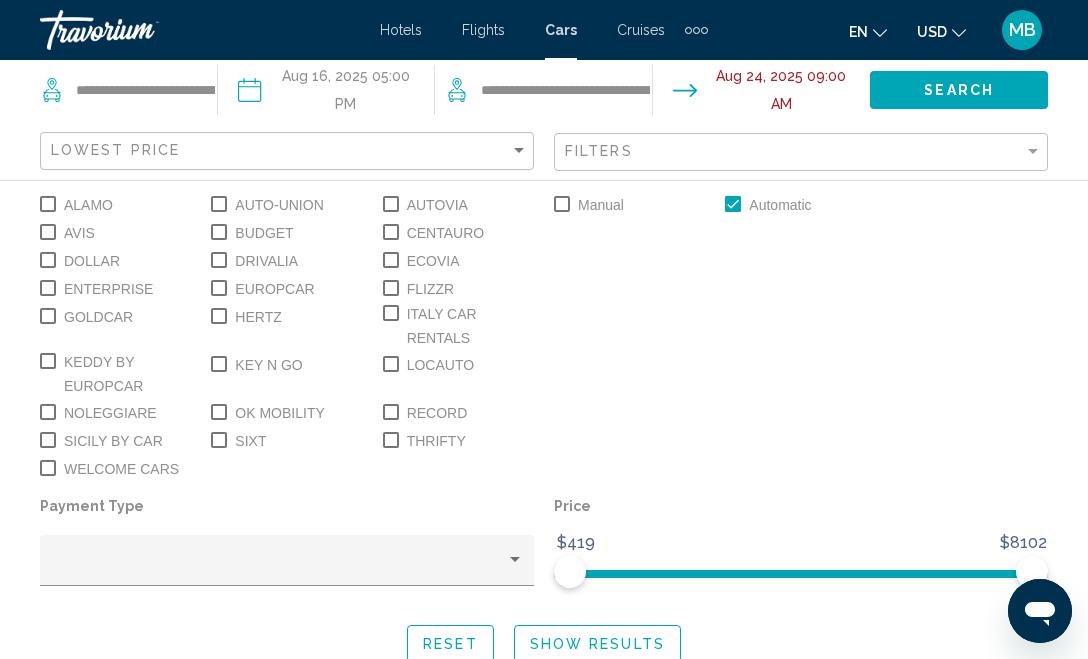 scroll, scrollTop: 367, scrollLeft: 0, axis: vertical 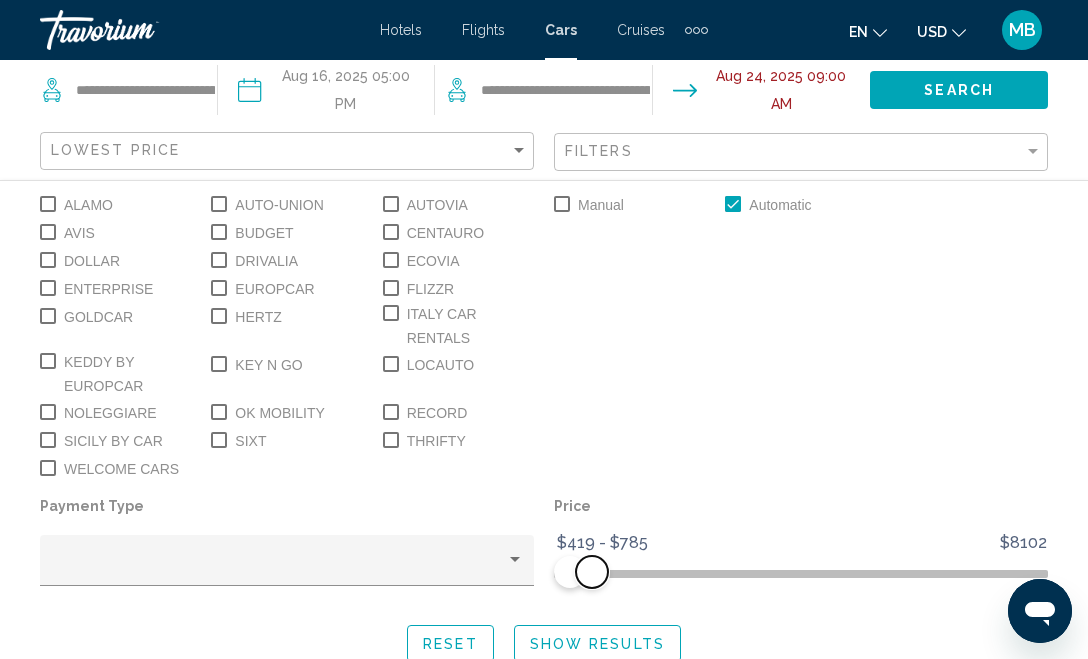 drag, startPoint x: 1035, startPoint y: 557, endPoint x: 592, endPoint y: 567, distance: 443.11285 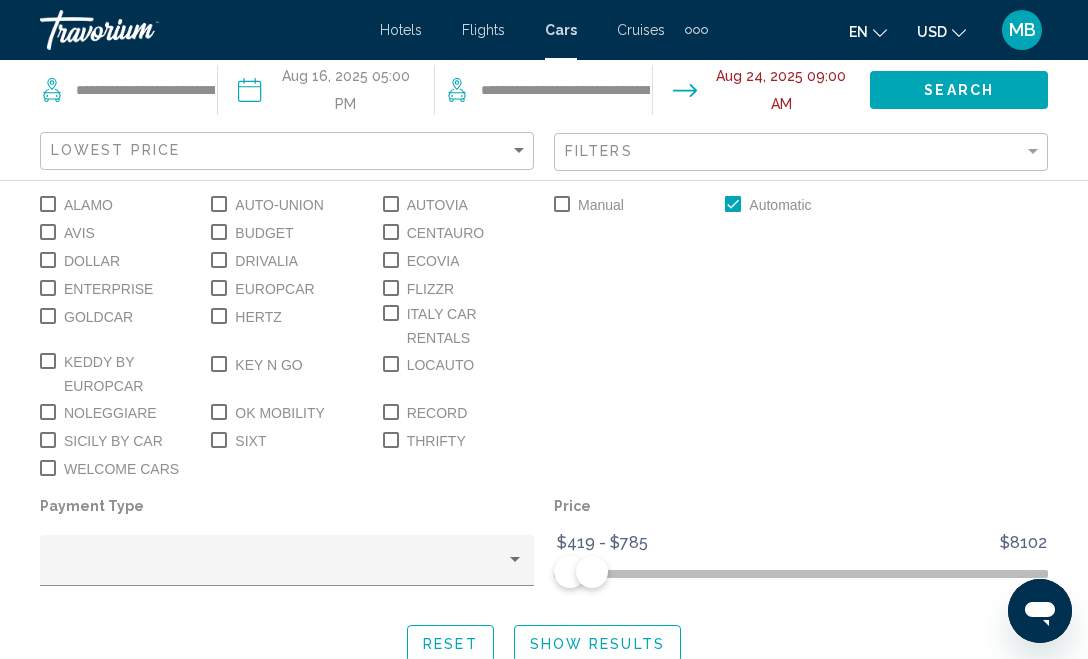click on "Show Results" 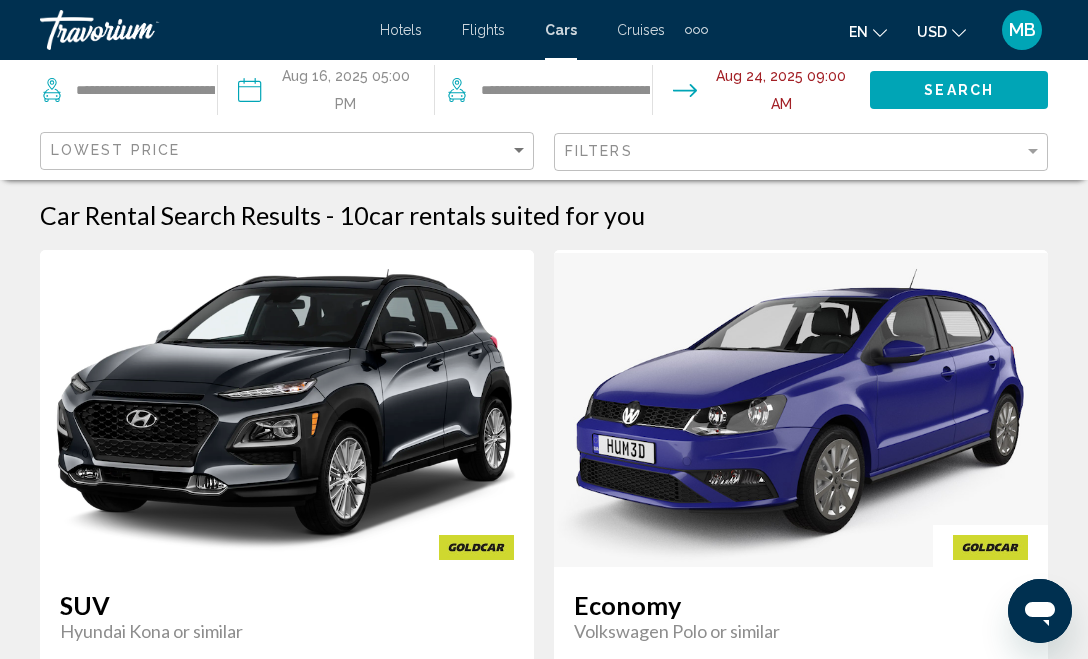 scroll, scrollTop: 0, scrollLeft: 0, axis: both 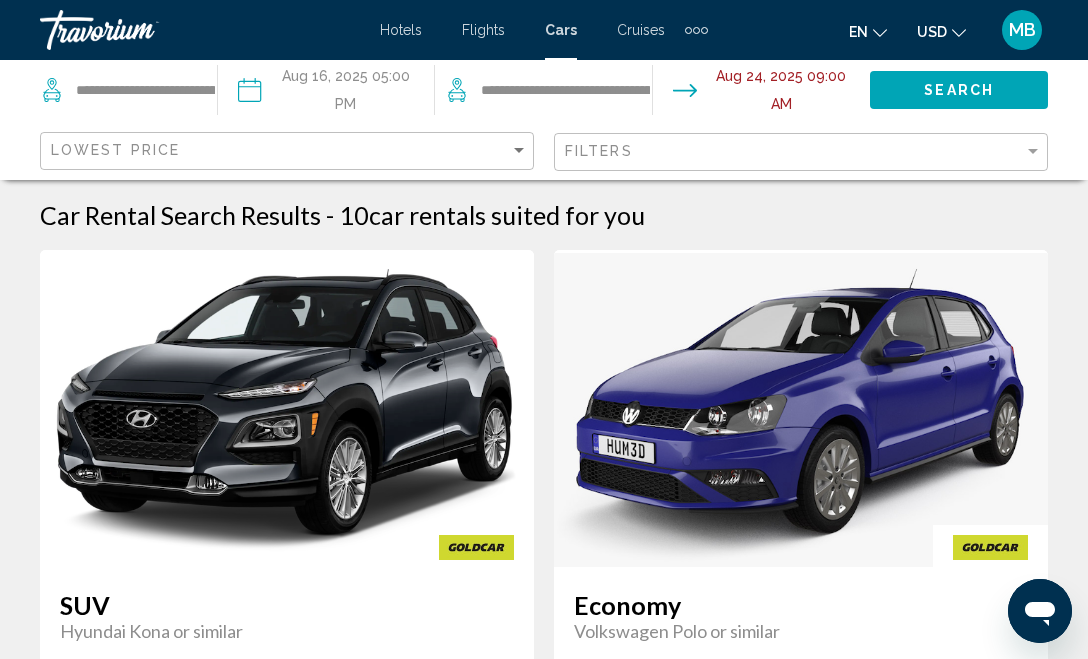 click at bounding box center (801, 409) 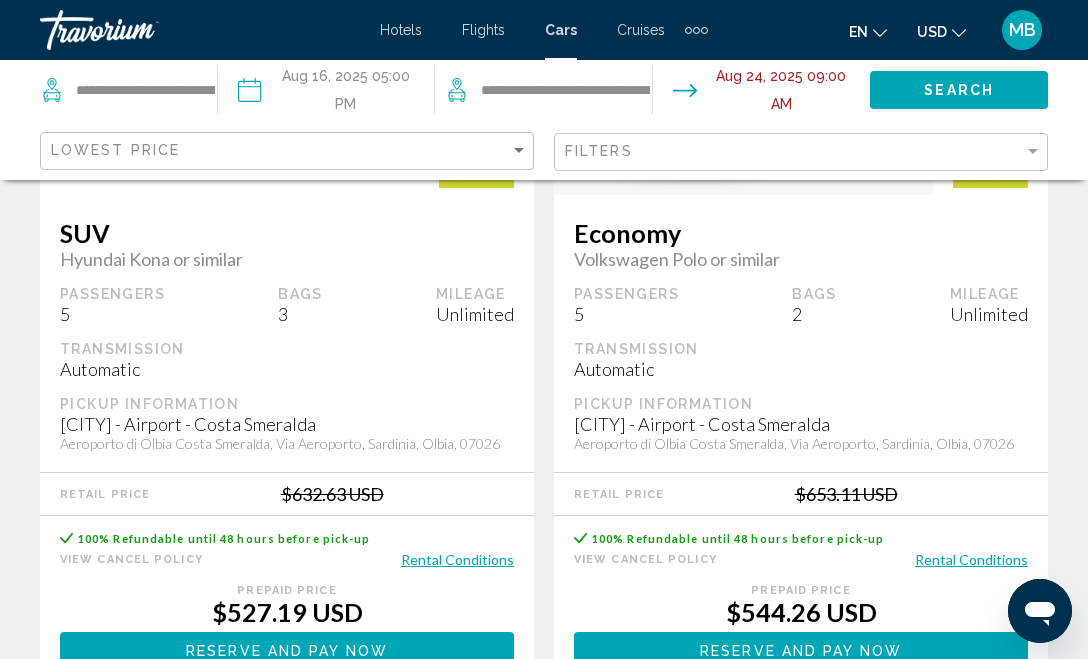 scroll, scrollTop: 374, scrollLeft: 0, axis: vertical 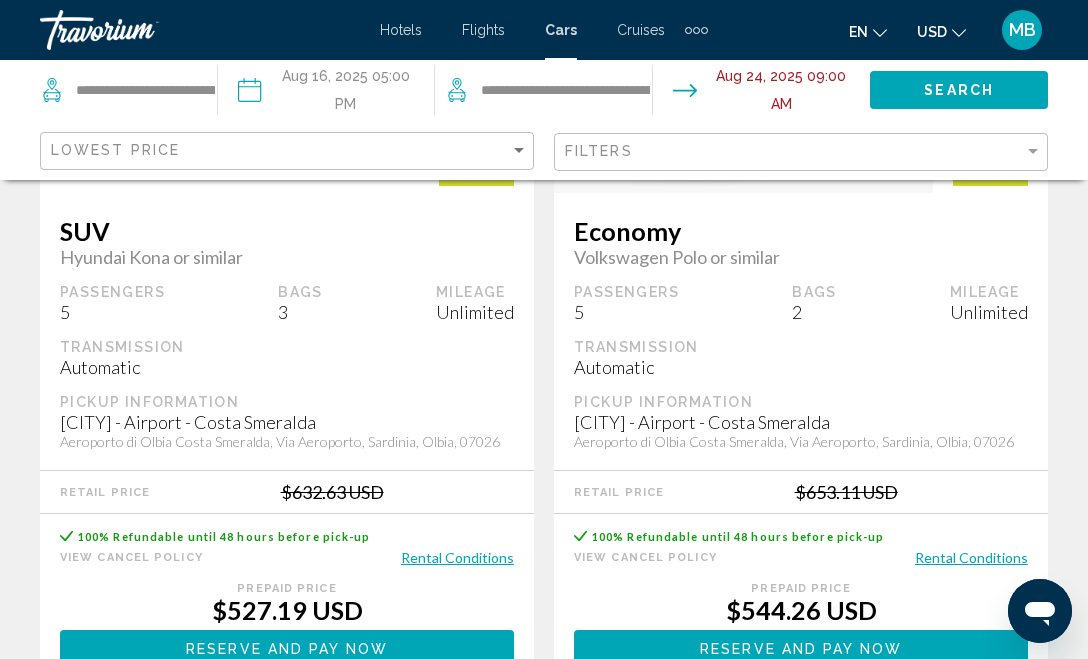 click on "View Cancel Policy Rental Conditions" at bounding box center [801, 557] 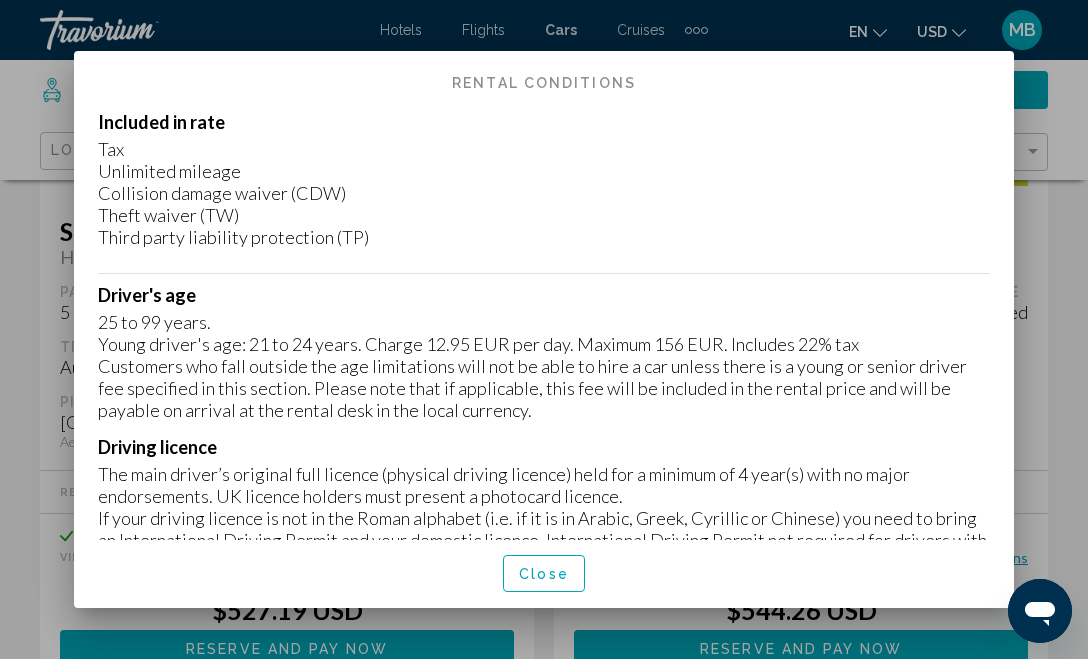 scroll, scrollTop: 0, scrollLeft: 0, axis: both 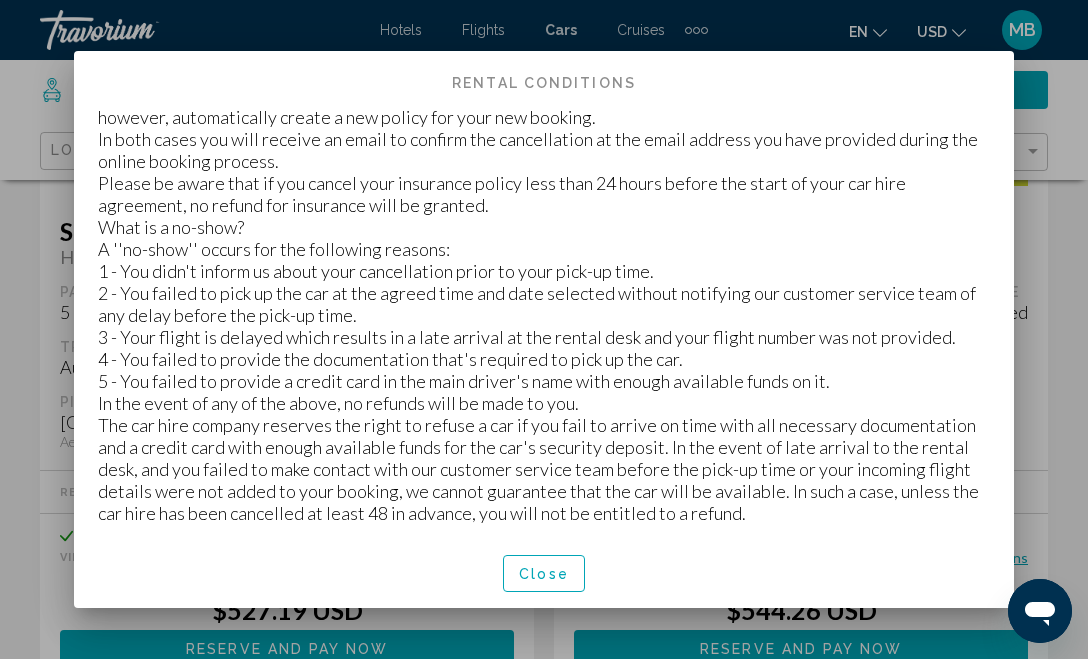 drag, startPoint x: 92, startPoint y: 116, endPoint x: 342, endPoint y: 551, distance: 501.72205 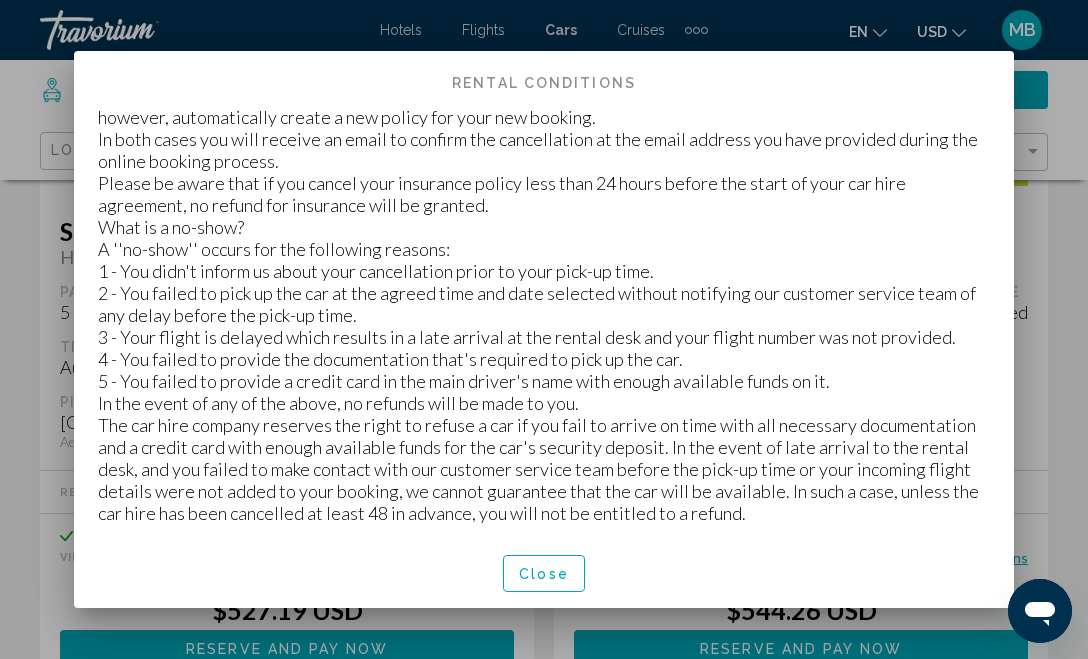 copy on "Included in rate  Tax   Unlimited mileage   Collision damage waiver (CDW)   Theft waiver (TW)   Third party liability protection (TP)  Driver's age  25 to 99 years.   Young driver's age: 21 to 24 years. Charge 12.95 EUR per day. Maximum 156 EUR. Includes 22% tax   Customers who fall outside the age limitations will not be able to hire a car unless there is a young or senior driver fee specified in this section. Please note that if applicable, this fee will be included in the rental price and will be payable on arrival at the rental desk in the local currency.  Driving licence  The main driver’s original full licence (physical driving licence) held for a minimum of 4 year(s) with no major endorsements. UK licence holders must present a photocard licence.   If your driving licence is not in the Roman alphabet (i.e. if it is in Arabic, Greek, Cyrillic or Chinese) you need to bring an International Driving Permit and your domestic licence. International Driving Permit not required for drivers with a licence fr..." 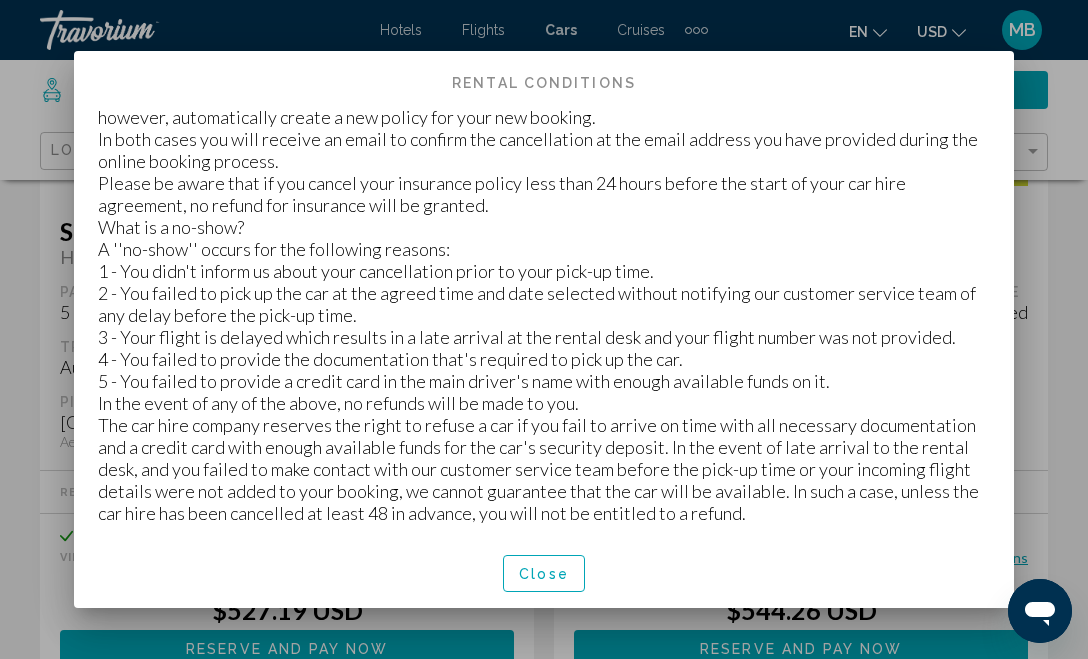 click on "Close" at bounding box center (544, 573) 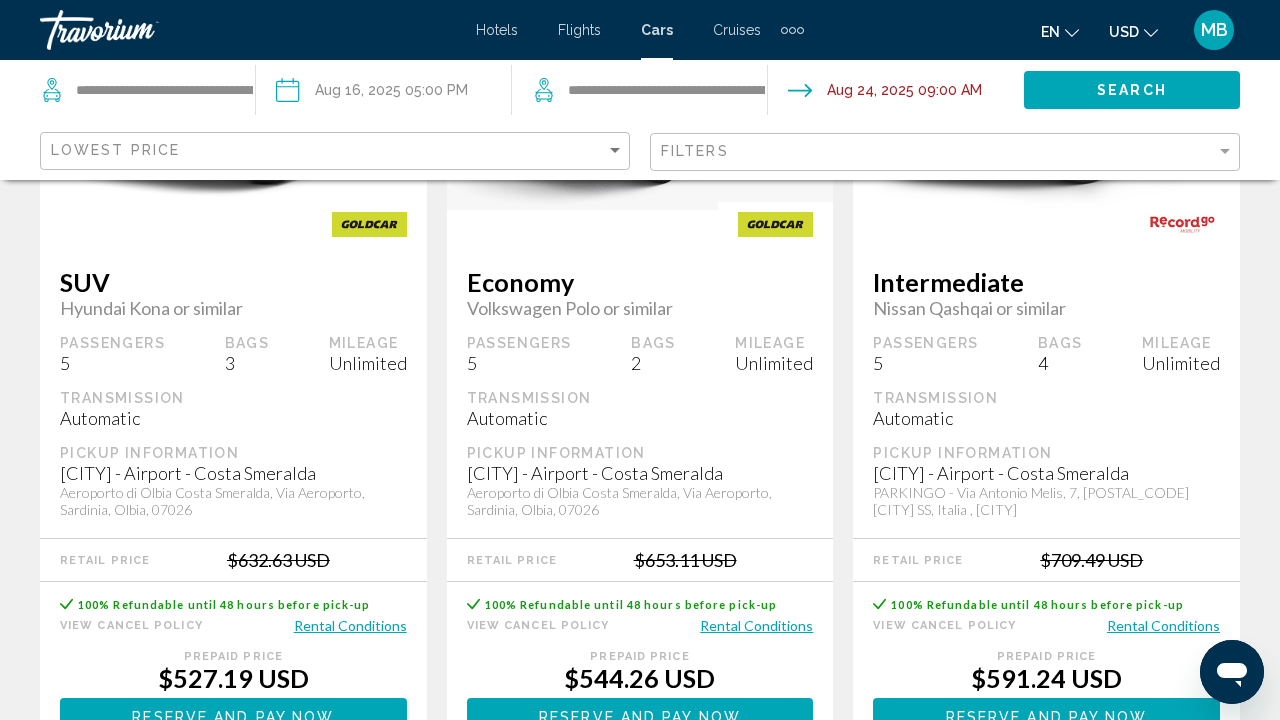 scroll, scrollTop: 323, scrollLeft: 0, axis: vertical 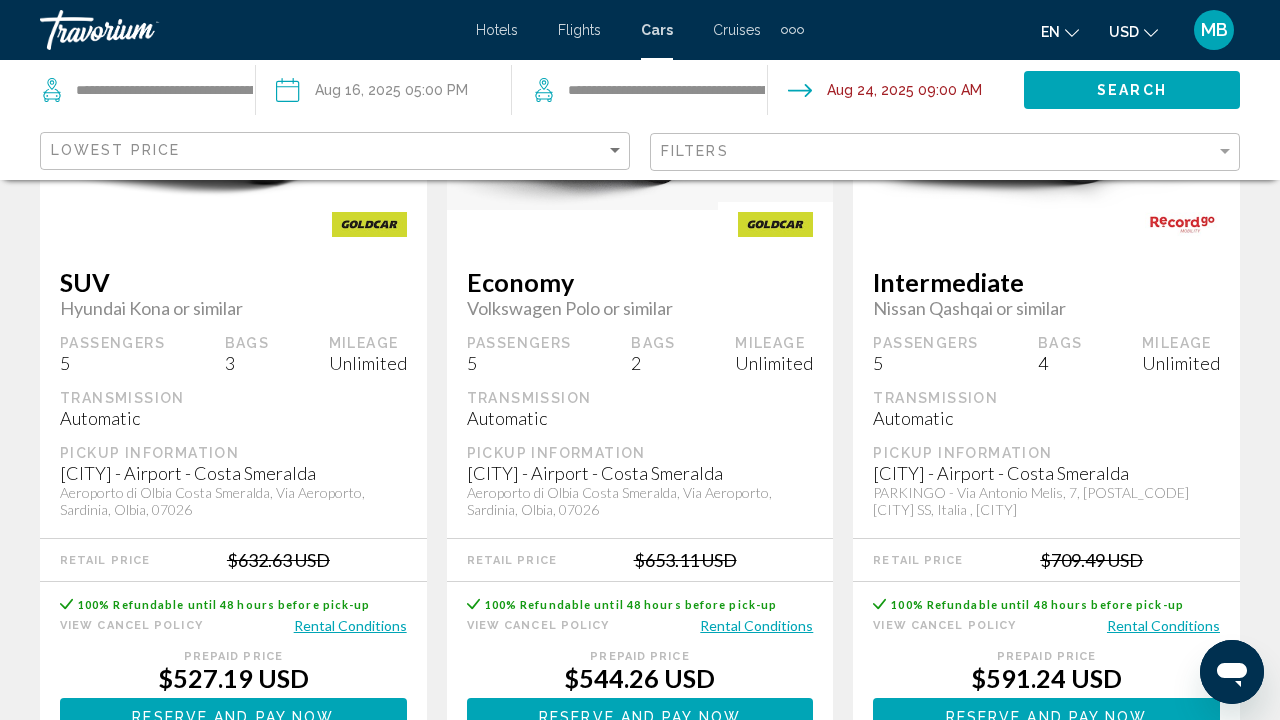 click on "Reserve and pay now" at bounding box center [233, 717] 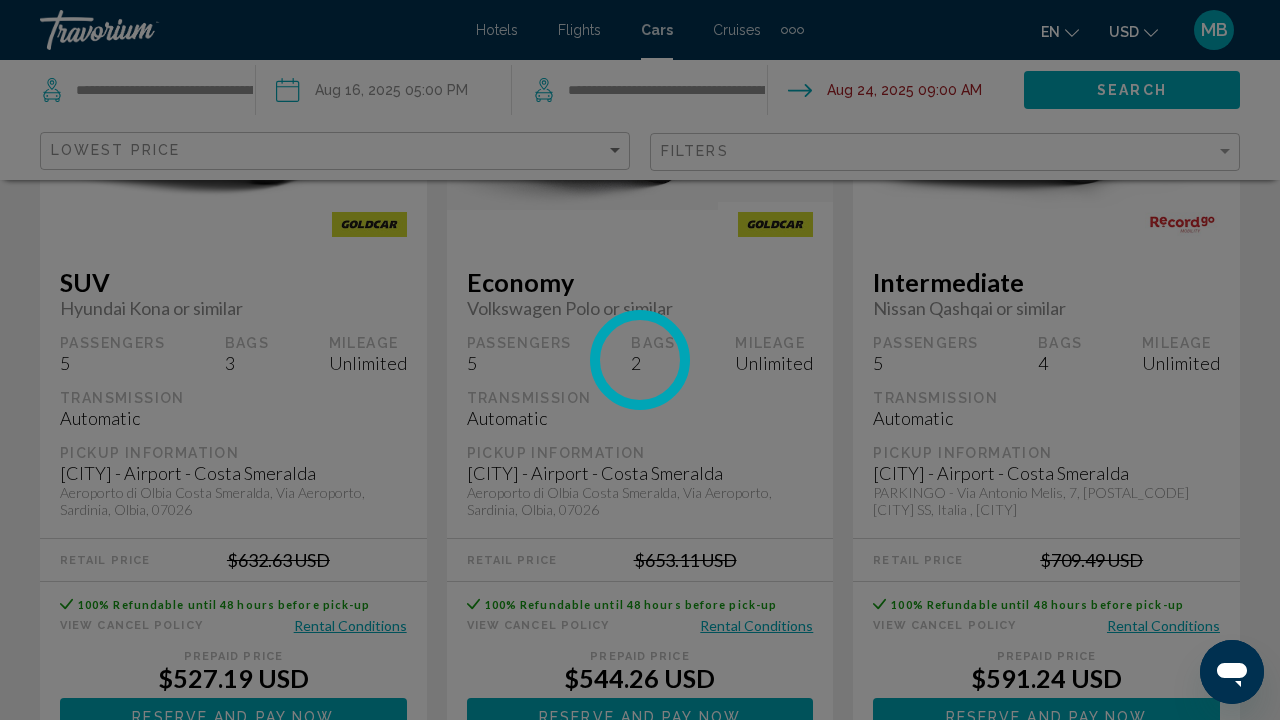 scroll, scrollTop: 0, scrollLeft: 0, axis: both 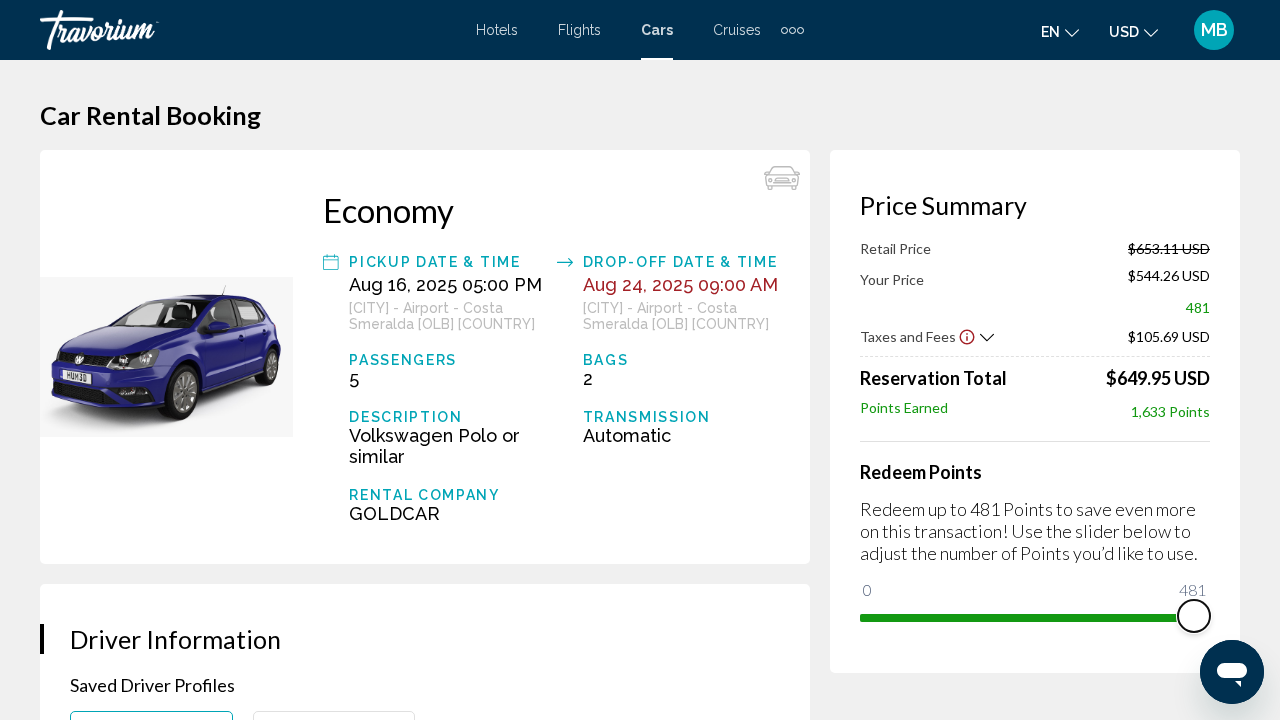 drag, startPoint x: 878, startPoint y: 589, endPoint x: 1225, endPoint y: 527, distance: 352.4954 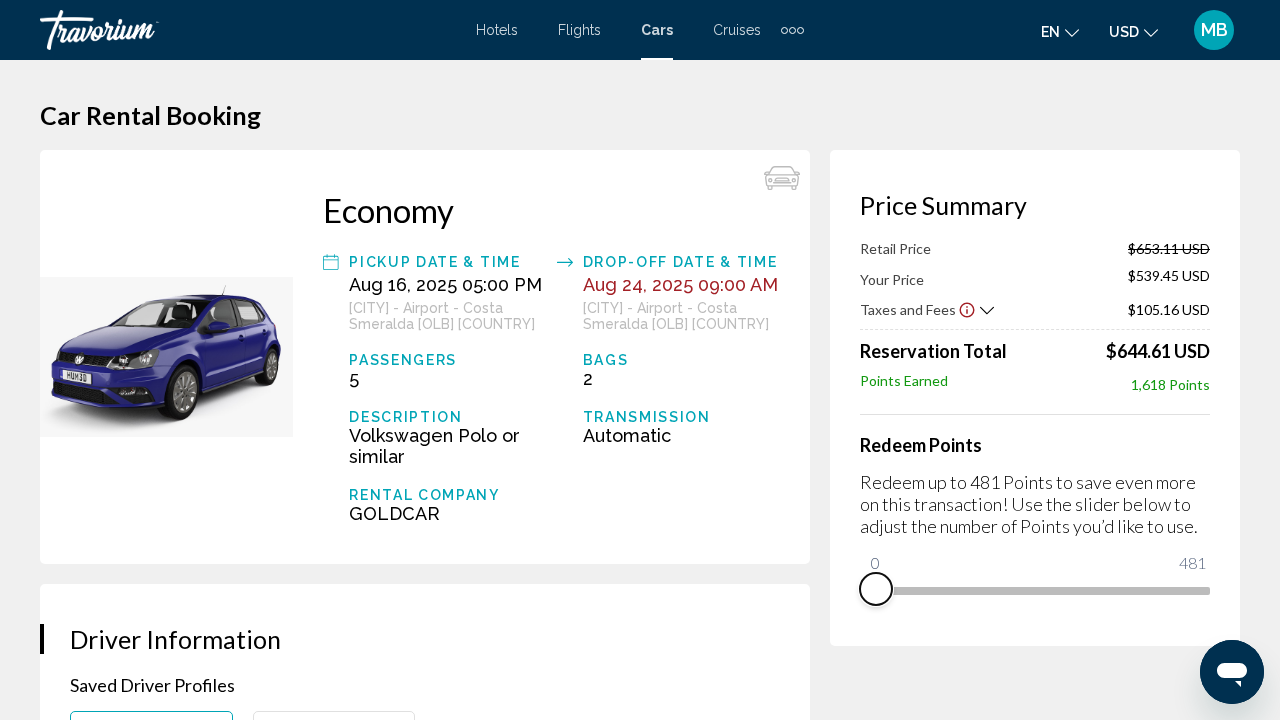 drag, startPoint x: 1192, startPoint y: 619, endPoint x: 764, endPoint y: 604, distance: 428.26276 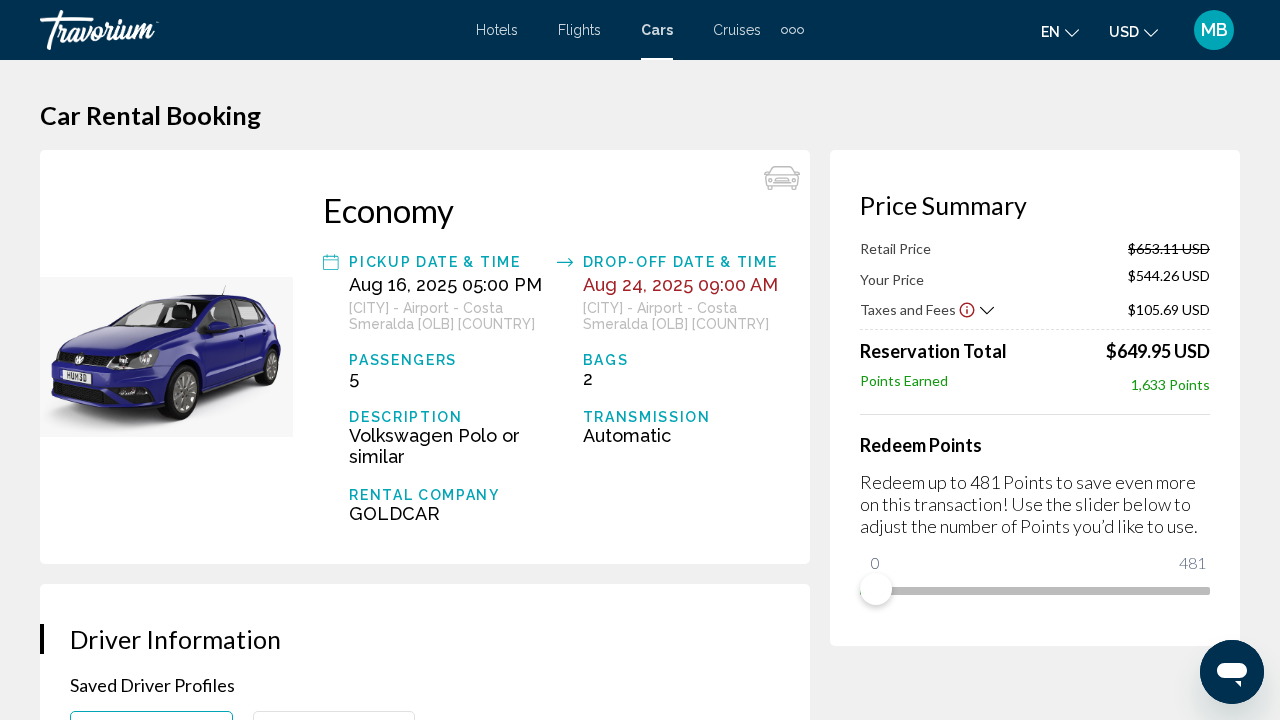 click 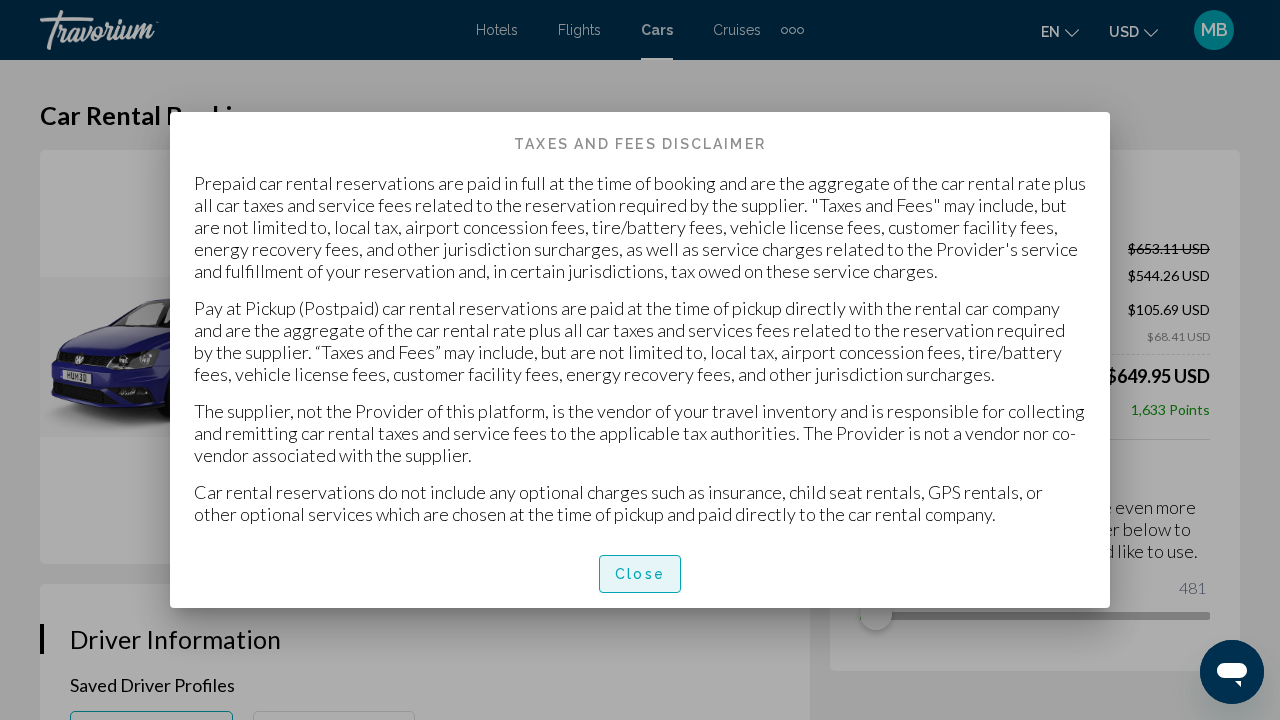 click on "Close" at bounding box center [640, 573] 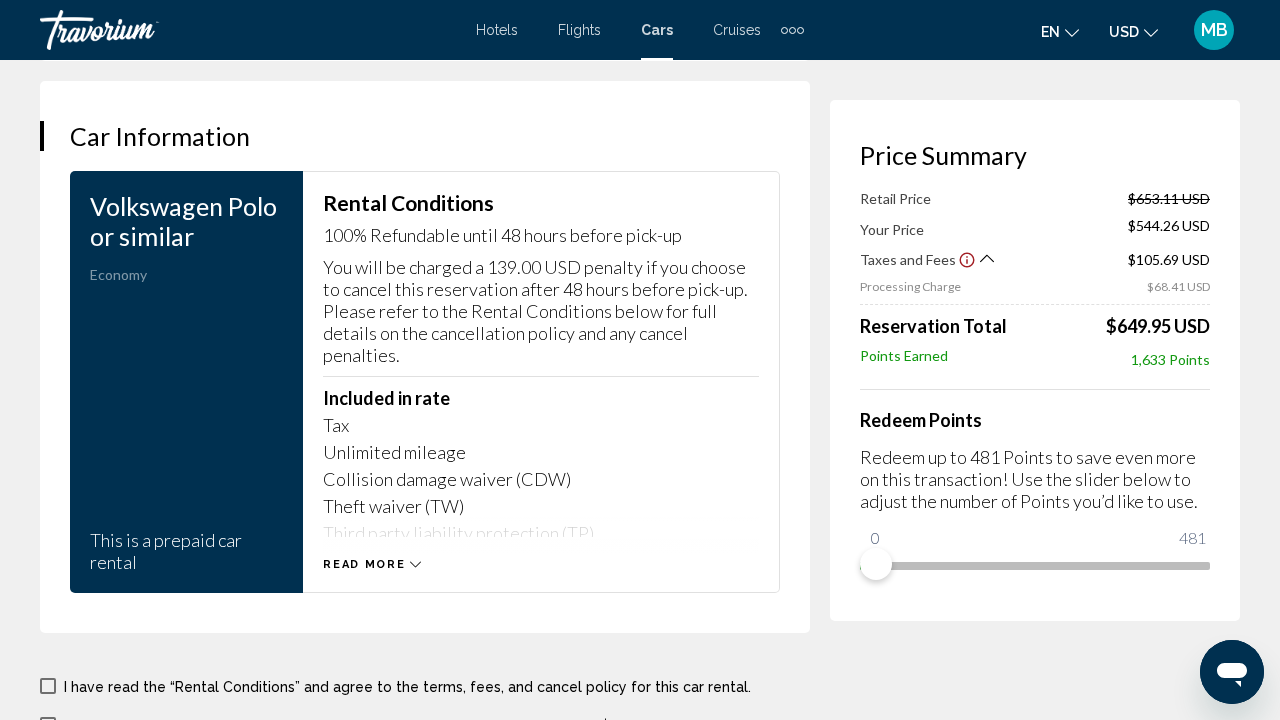 scroll, scrollTop: 3344, scrollLeft: 0, axis: vertical 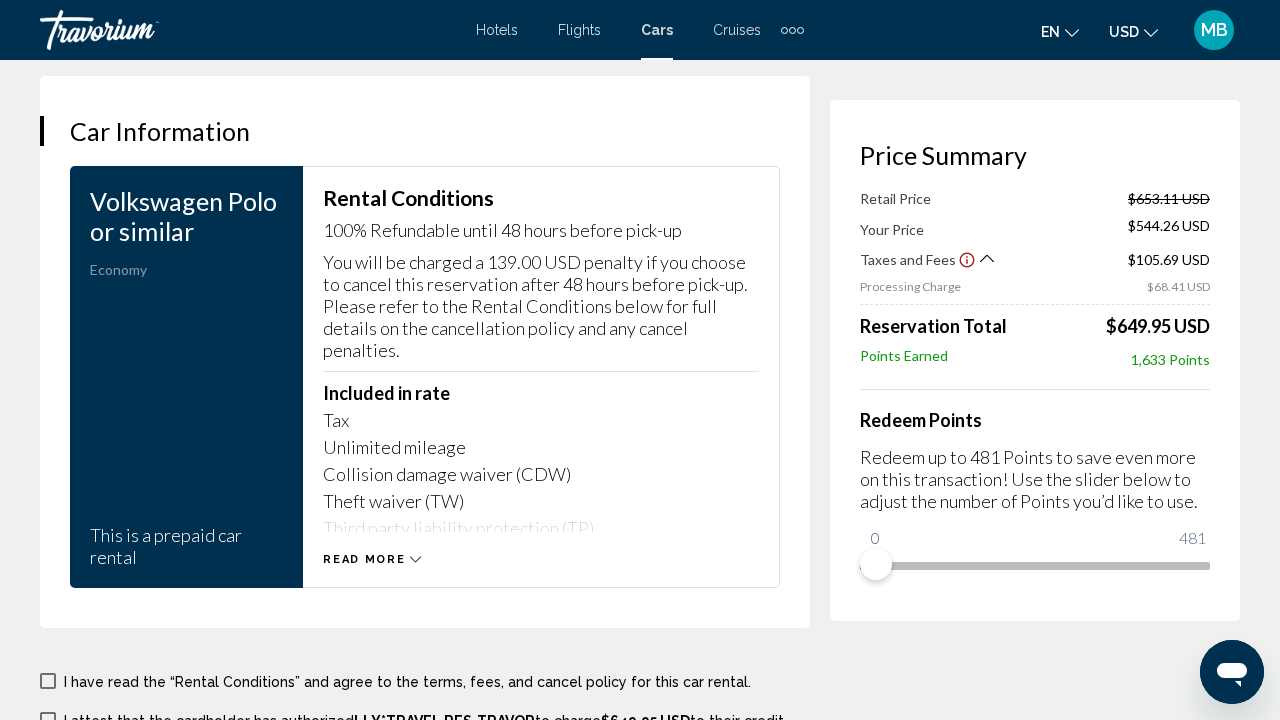 click 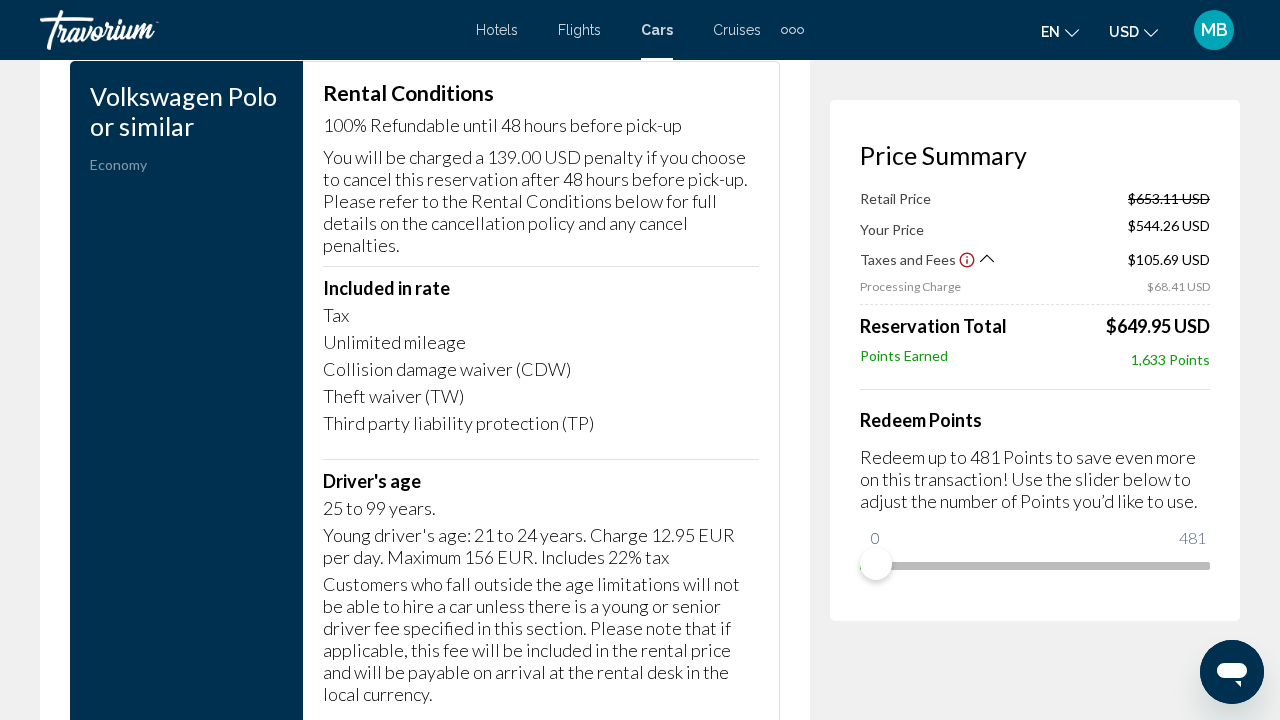 scroll, scrollTop: 3442, scrollLeft: 0, axis: vertical 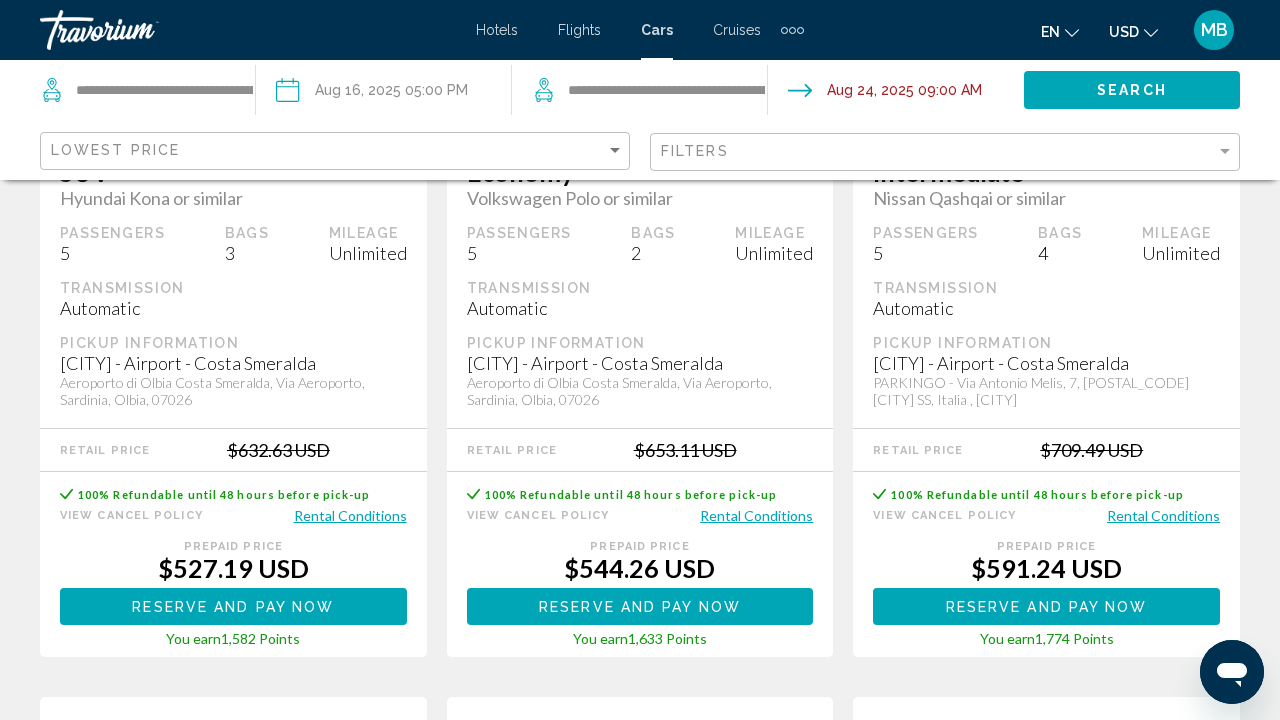 click 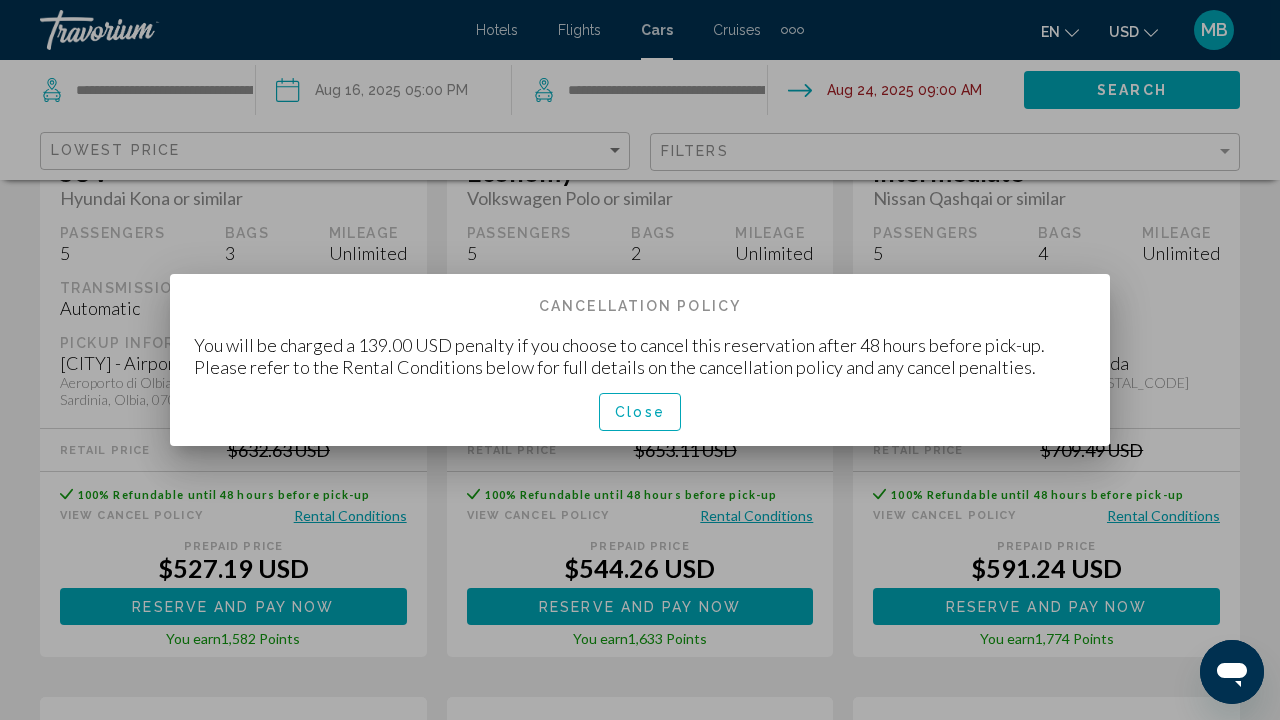scroll, scrollTop: 0, scrollLeft: 0, axis: both 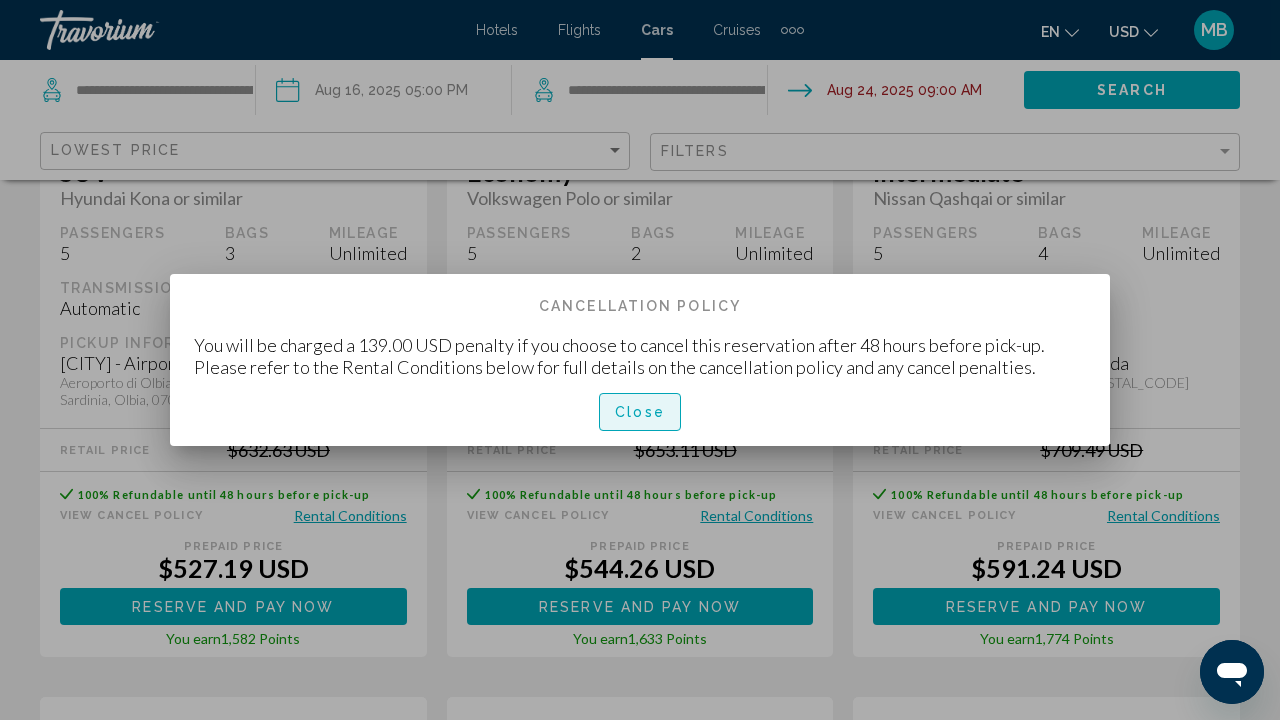 click on "Close" at bounding box center (640, 413) 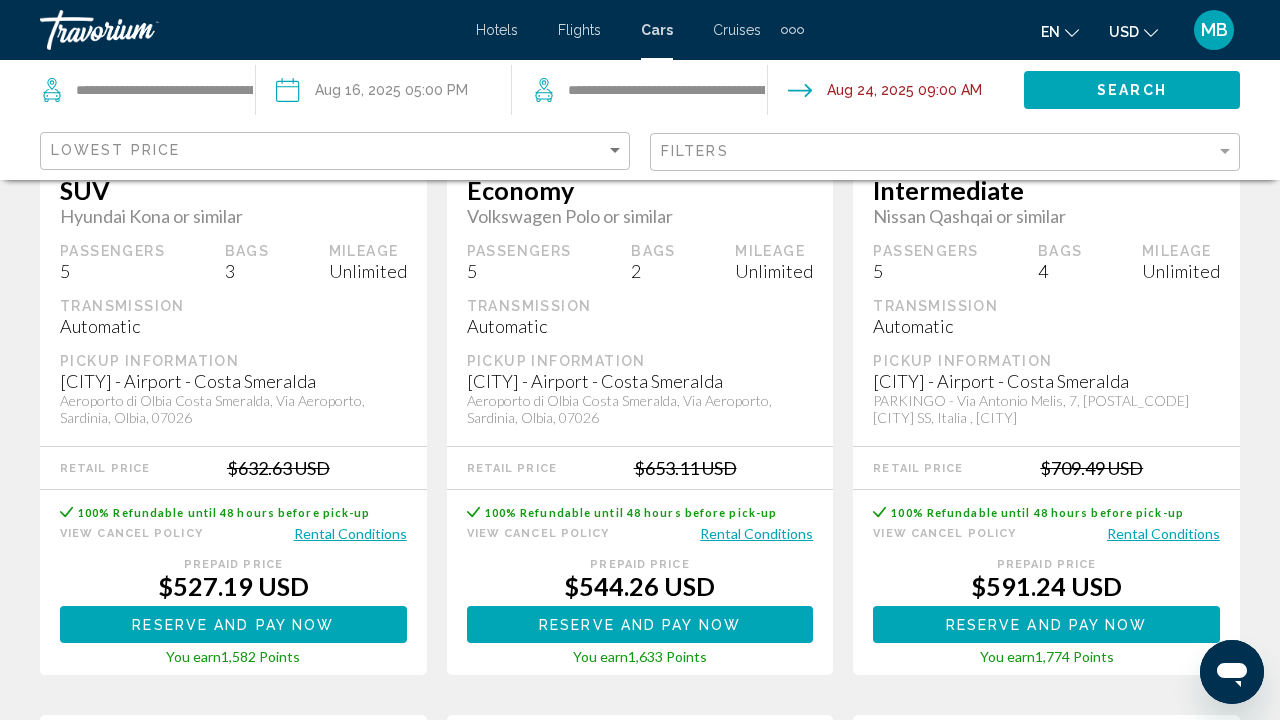 scroll, scrollTop: 417, scrollLeft: 0, axis: vertical 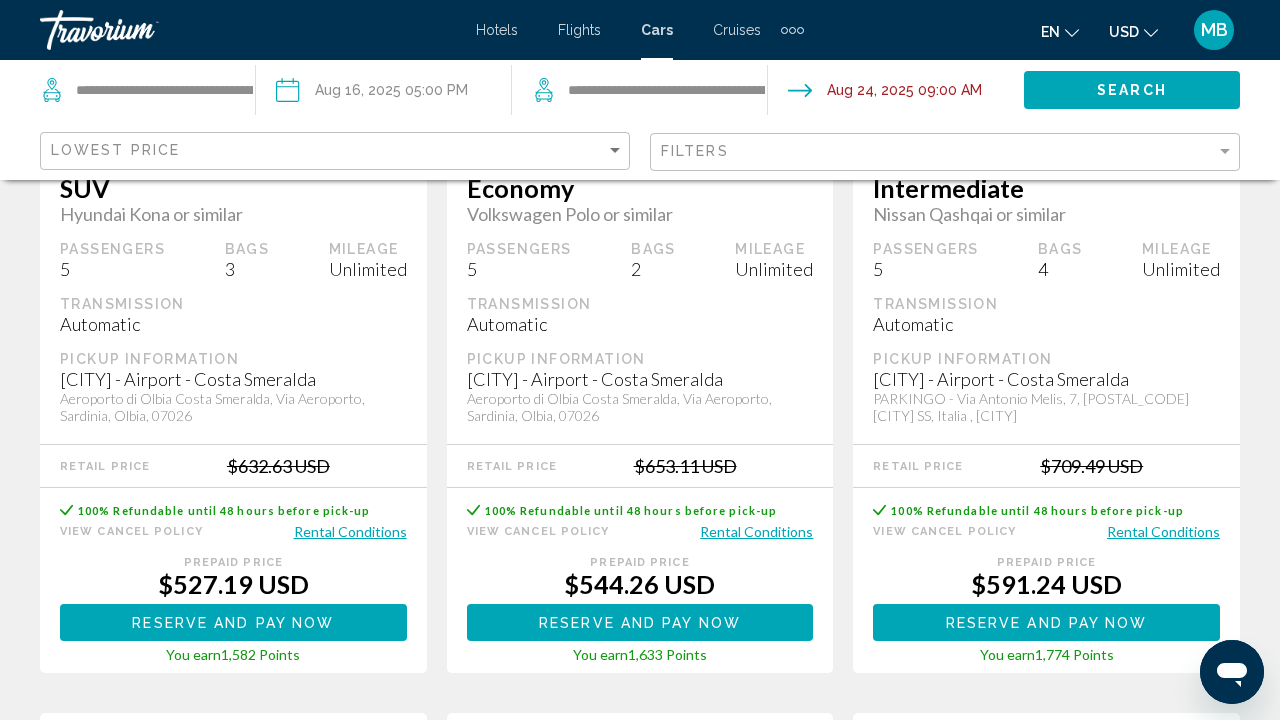 click on "Rental Conditions" at bounding box center (756, 531) 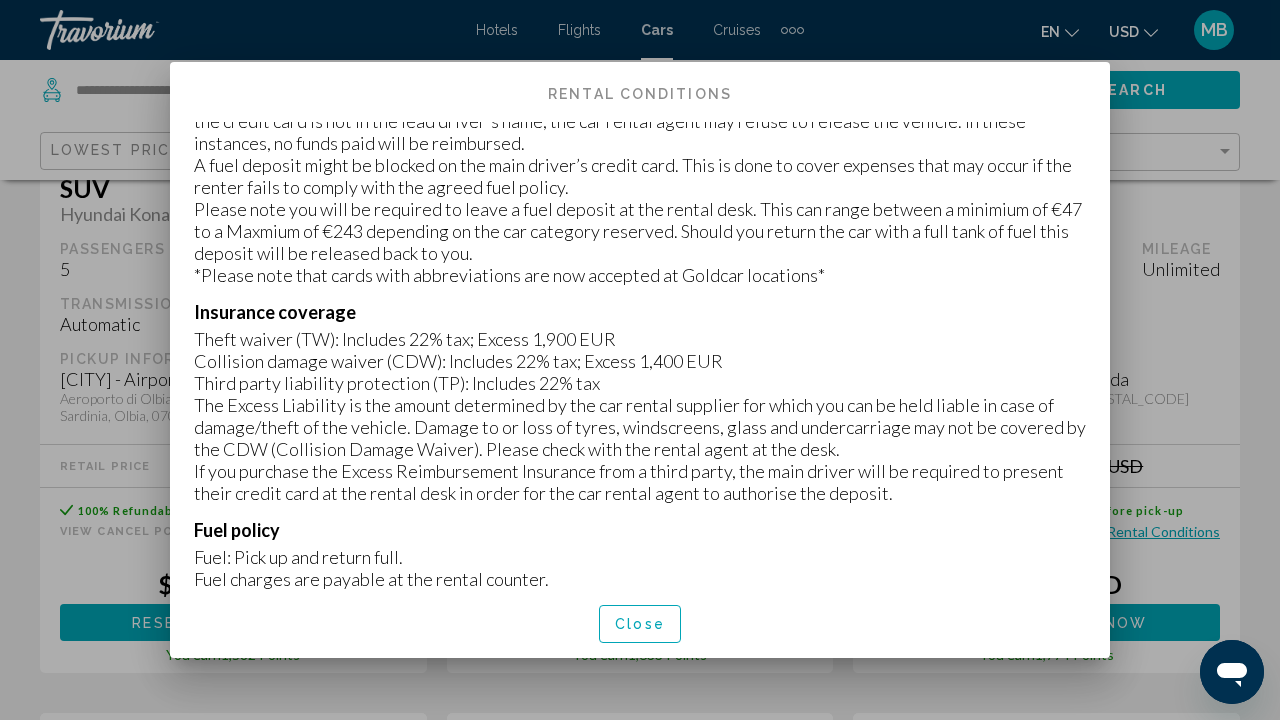 scroll, scrollTop: 1084, scrollLeft: 0, axis: vertical 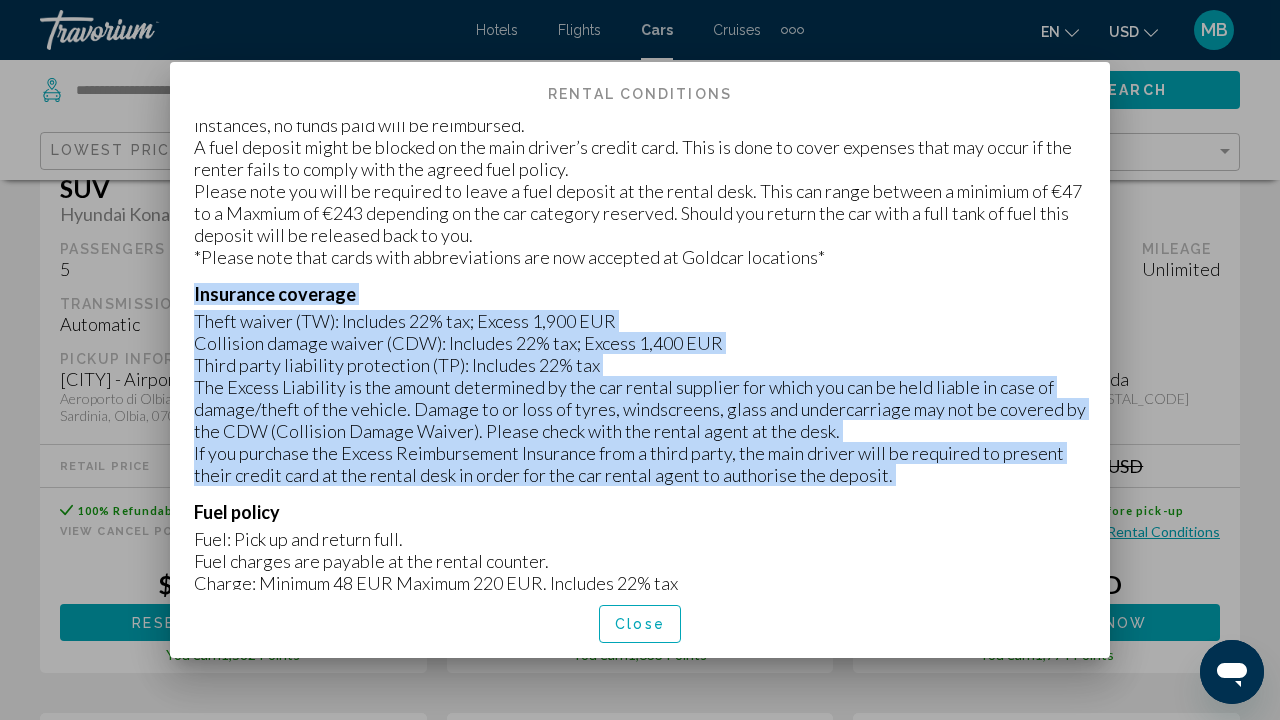 drag, startPoint x: 192, startPoint y: 290, endPoint x: 464, endPoint y: 481, distance: 332.36276 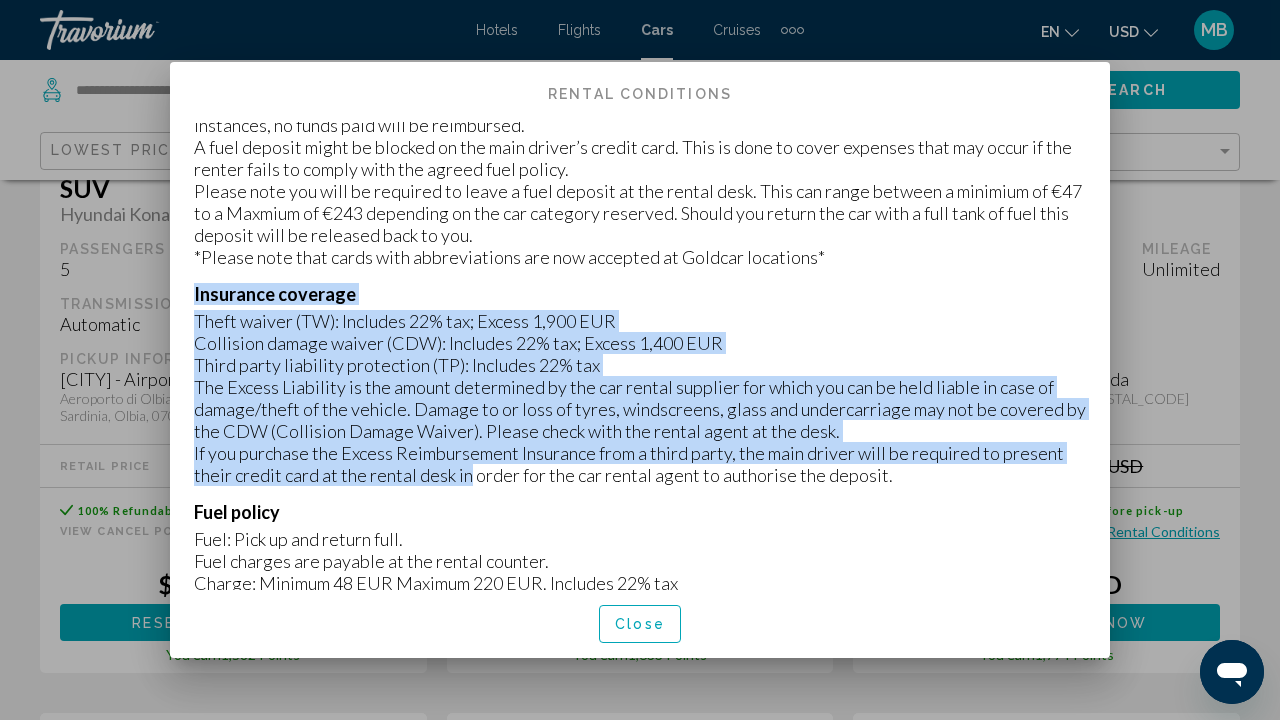 click on "If you purchase the Excess Reimbursement Insurance from a third party, the main driver will be required to present their credit card at the rental desk in order for the car rental agent to authorise the deposit." at bounding box center [640, 464] 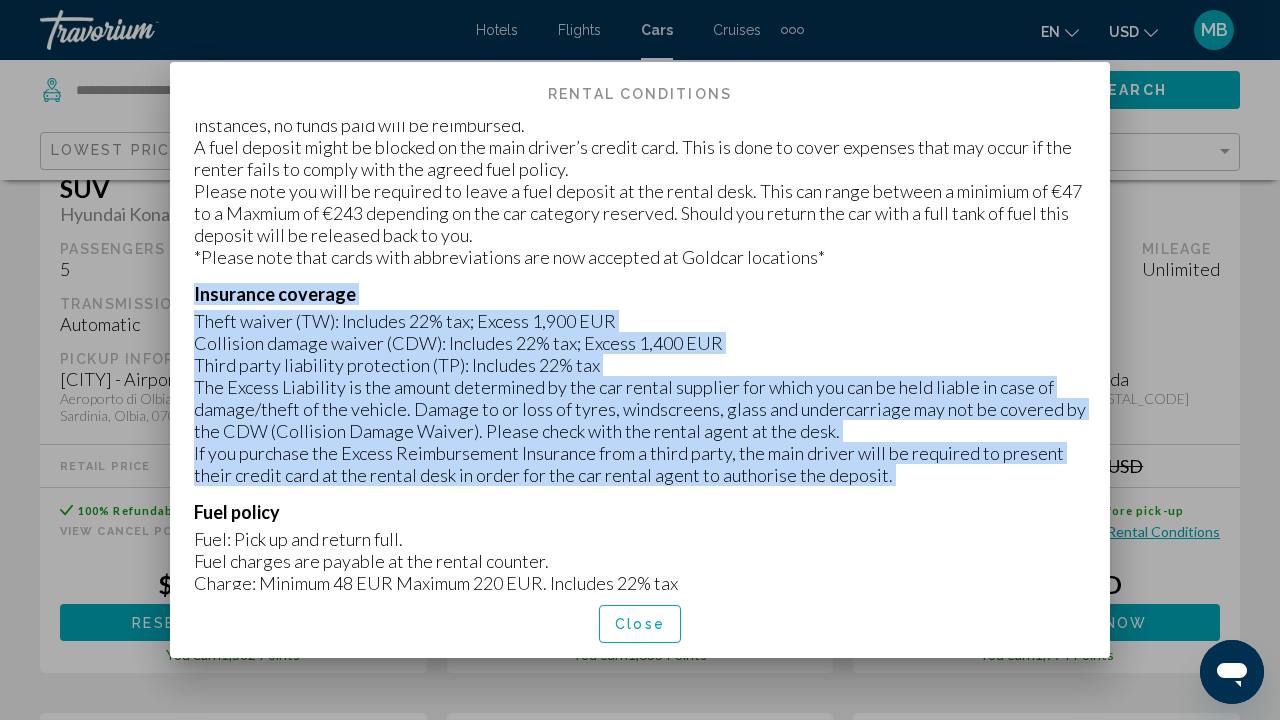 drag, startPoint x: 189, startPoint y: 291, endPoint x: 562, endPoint y: 495, distance: 425.14114 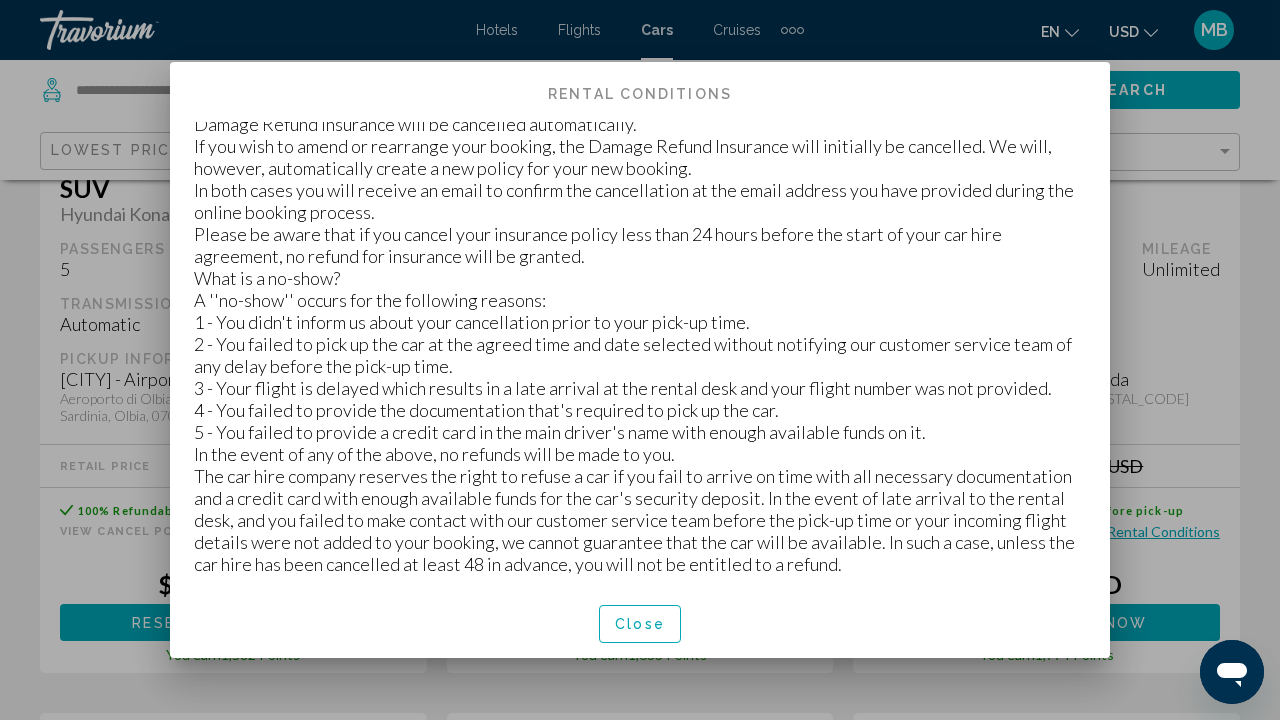 scroll, scrollTop: 3567, scrollLeft: 0, axis: vertical 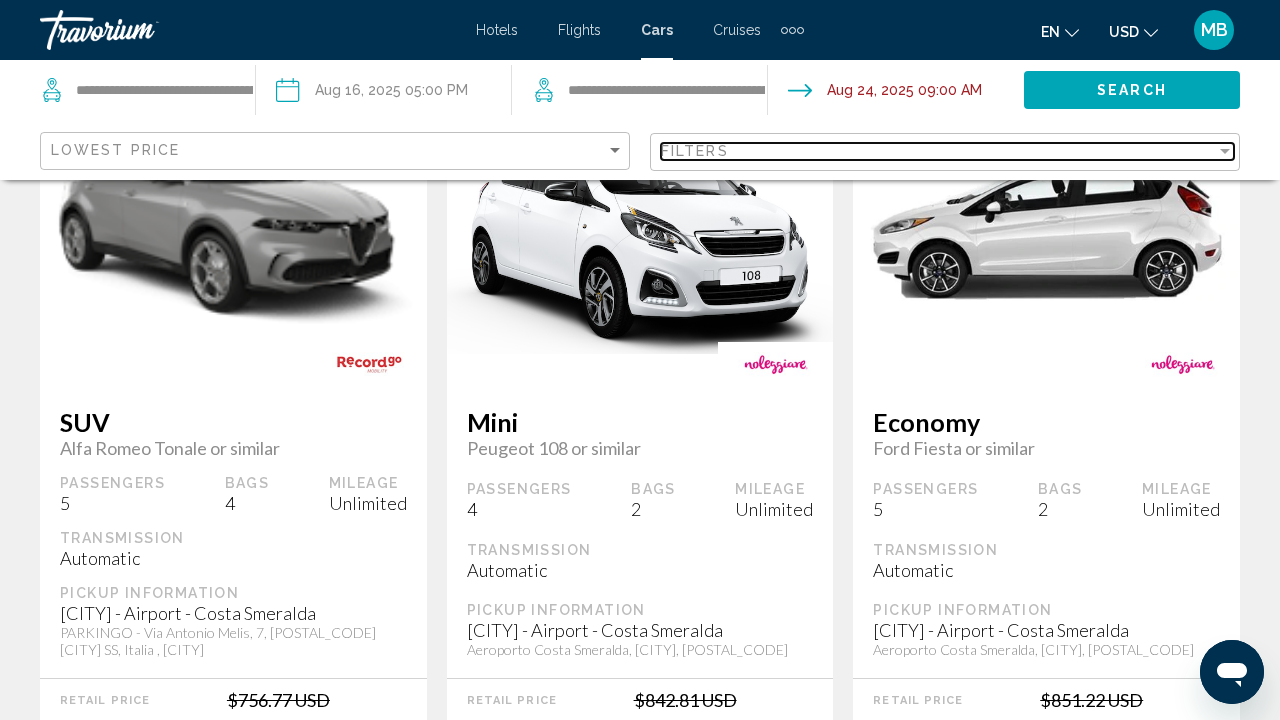 click on "Filters" at bounding box center [938, 151] 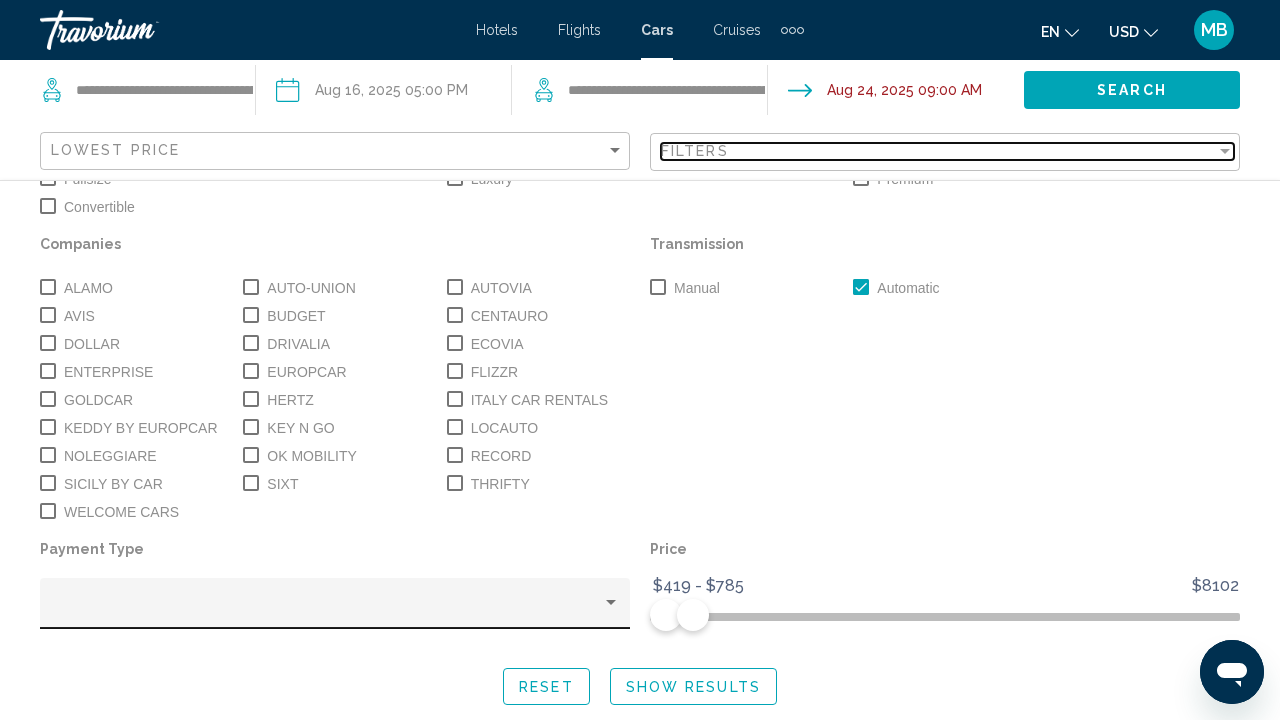 scroll, scrollTop: 284, scrollLeft: 0, axis: vertical 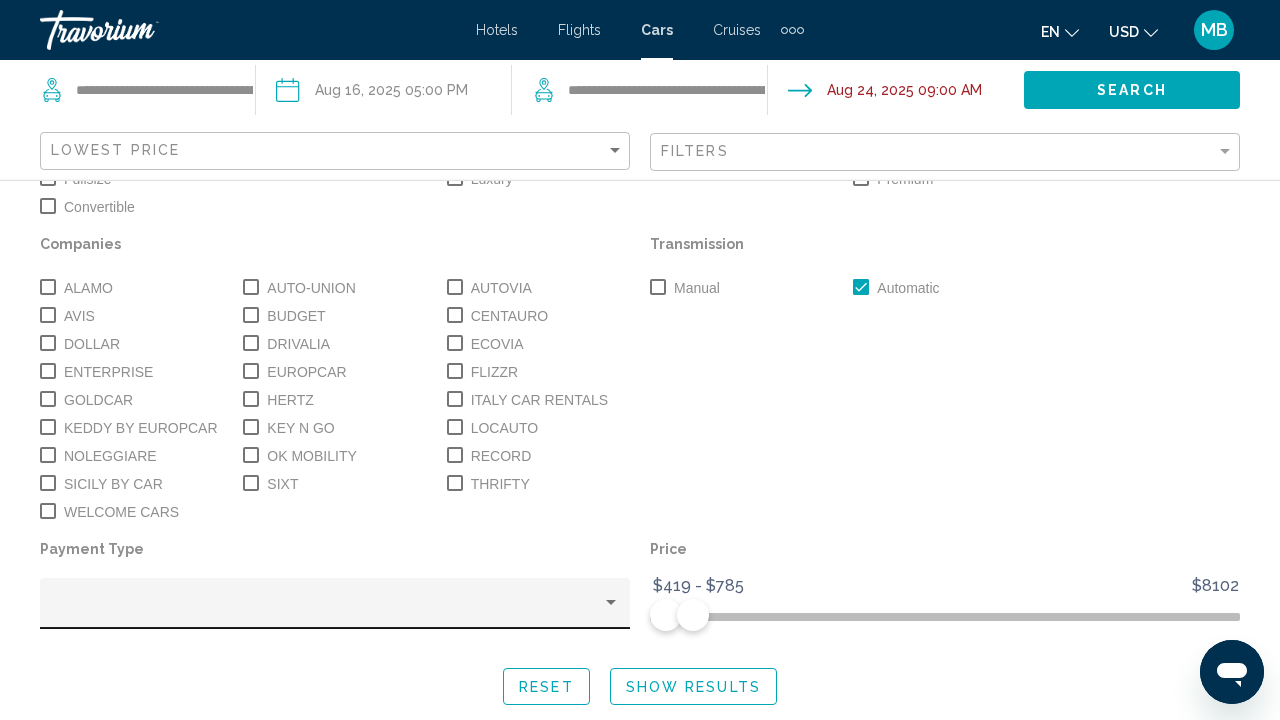 click 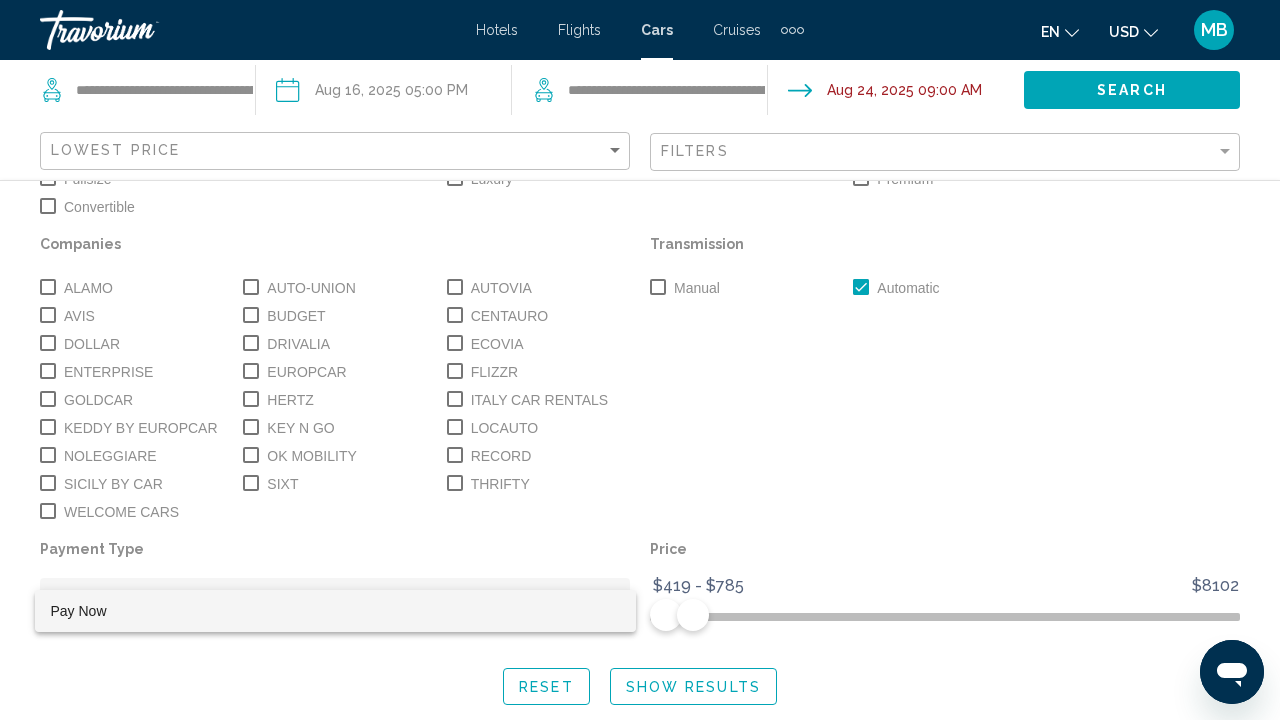 click at bounding box center [640, 360] 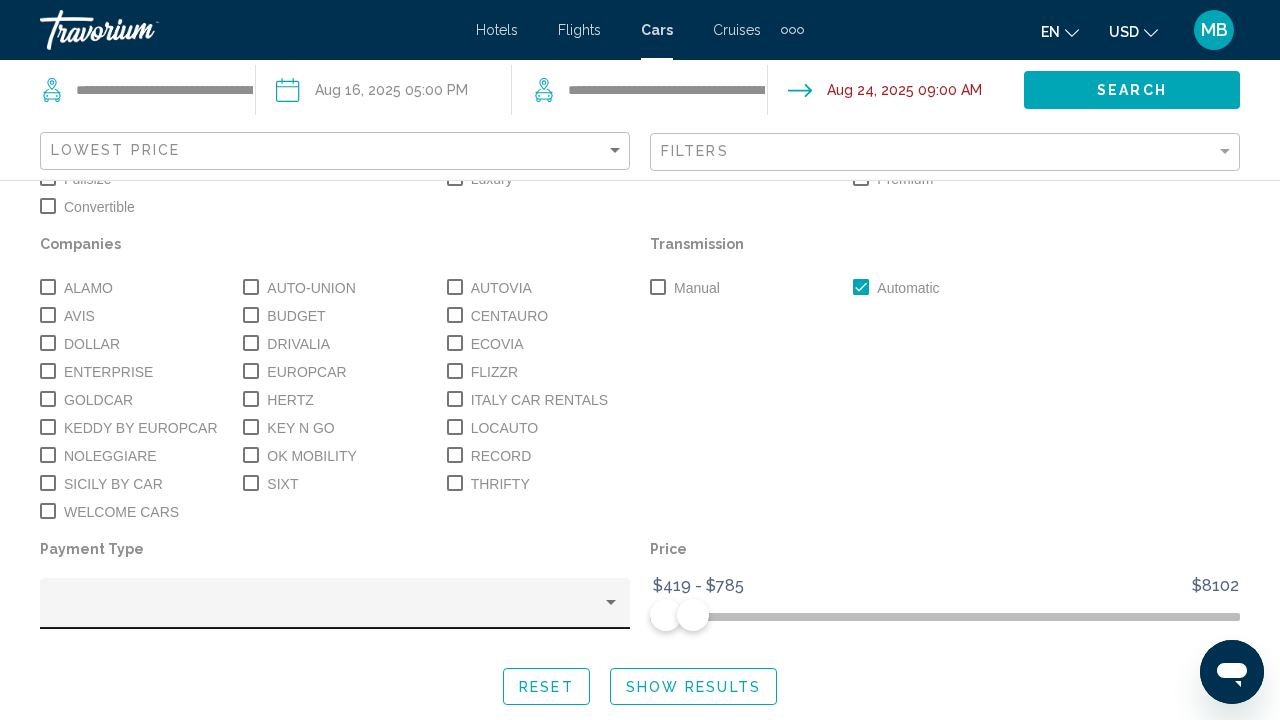 scroll, scrollTop: 1488, scrollLeft: 0, axis: vertical 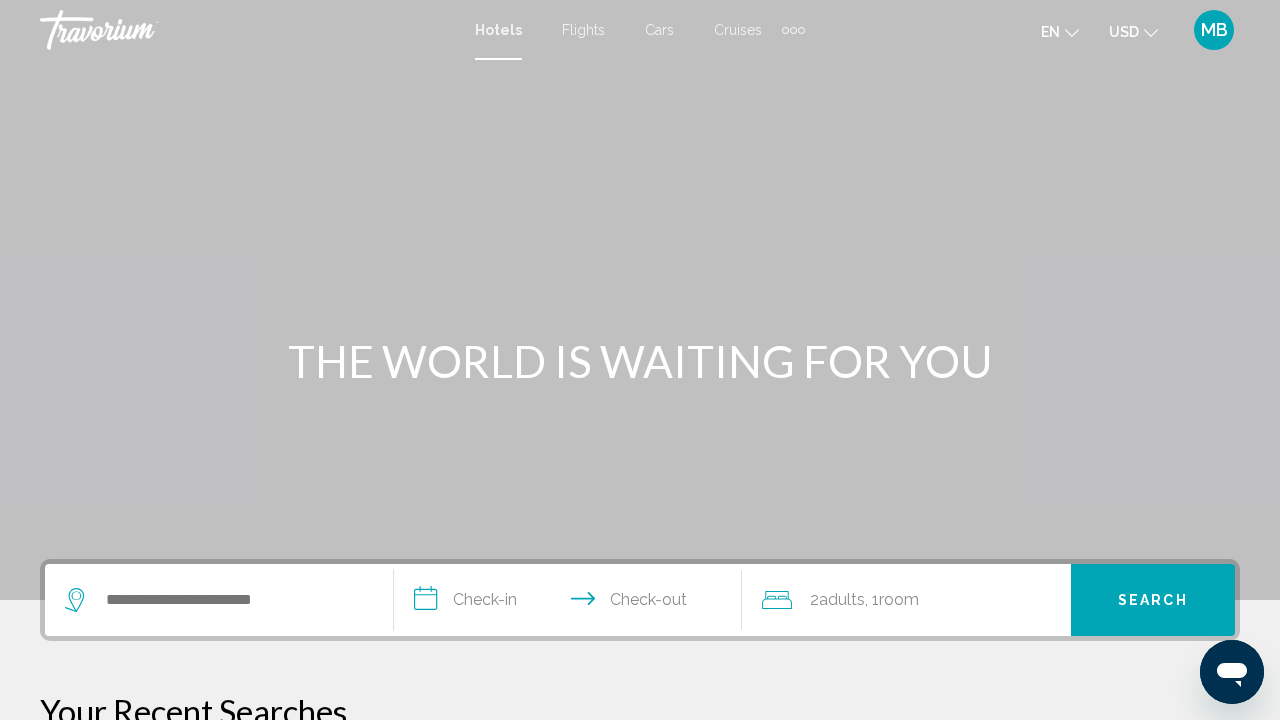 click on "Cruises" at bounding box center [738, 30] 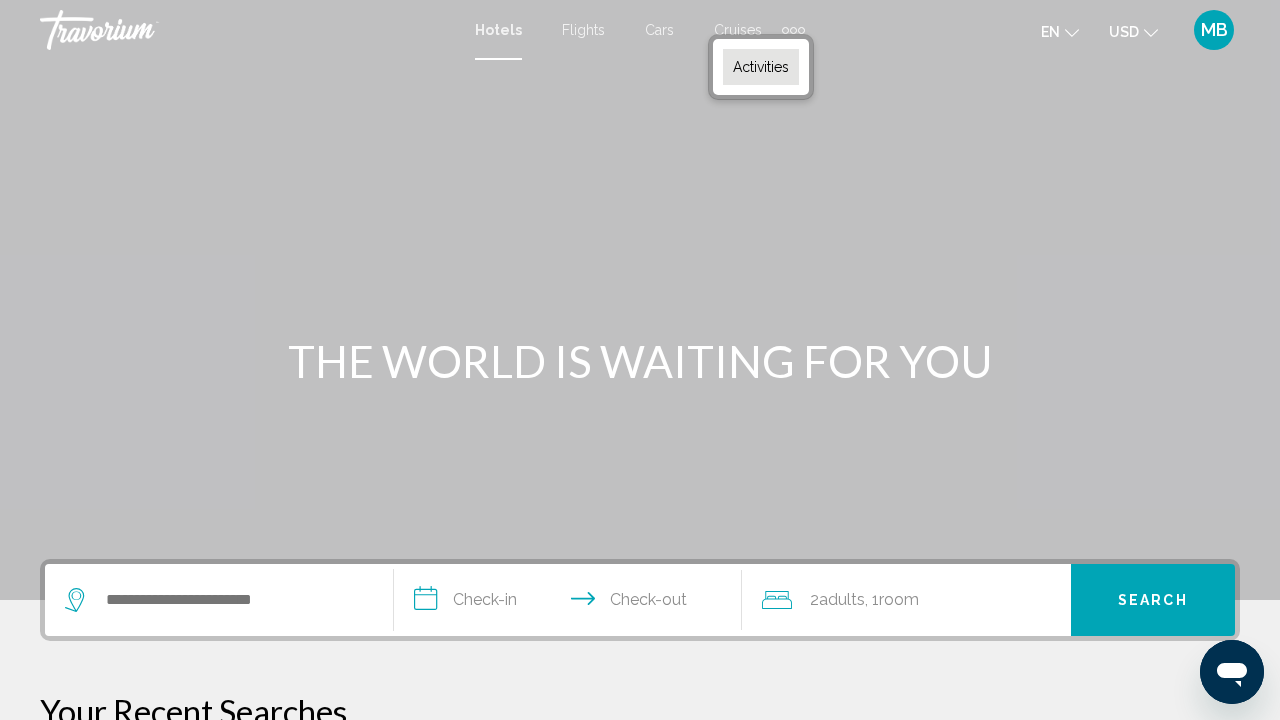 click on "Activities" at bounding box center [761, 67] 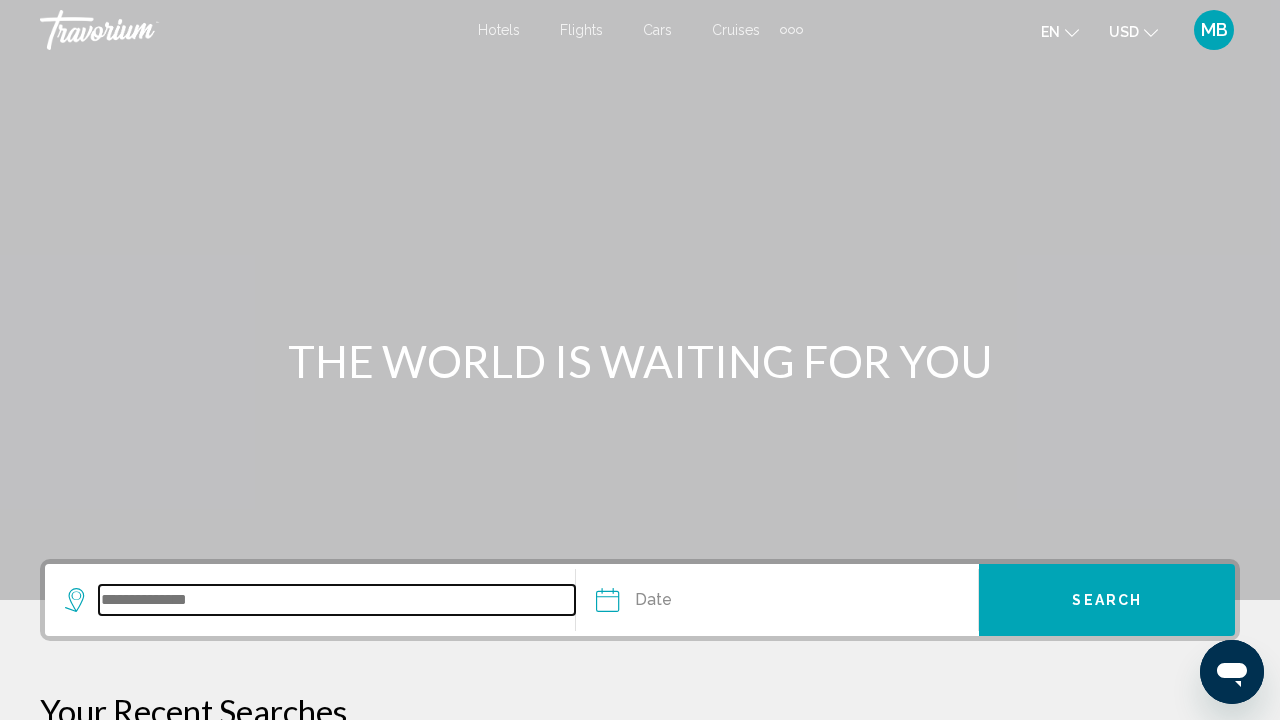 click at bounding box center (337, 600) 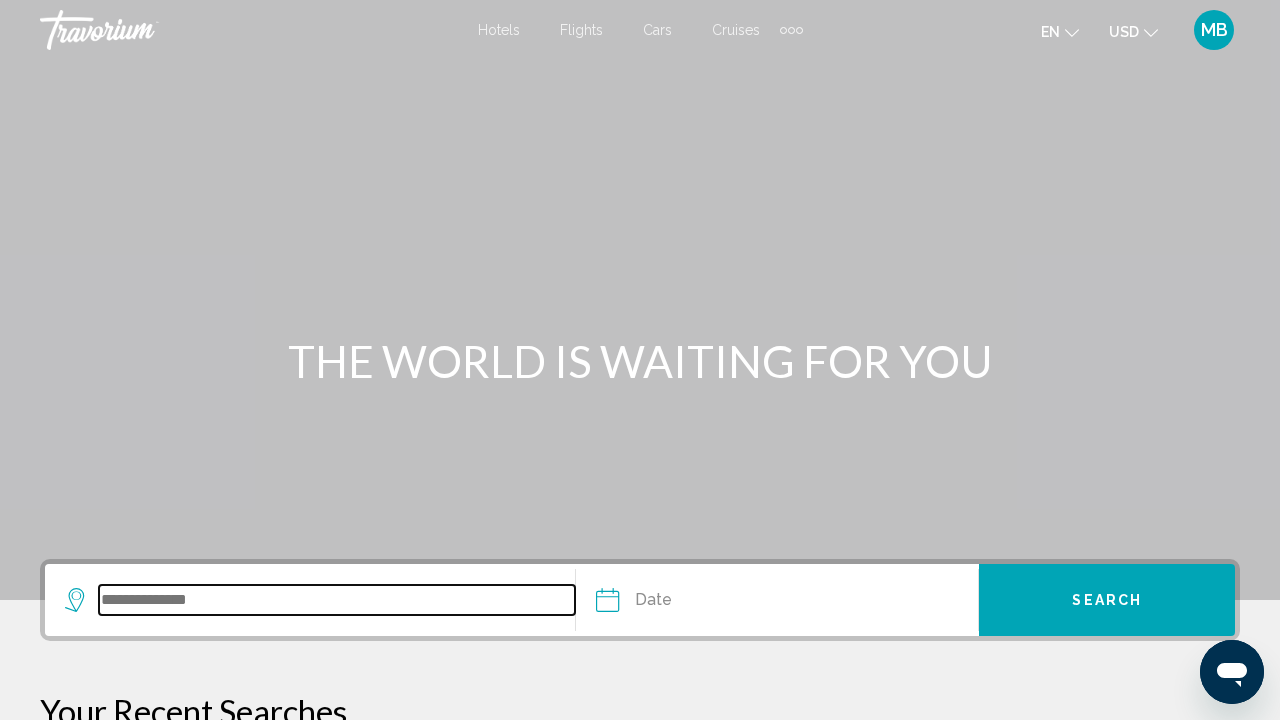 scroll, scrollTop: 398, scrollLeft: 0, axis: vertical 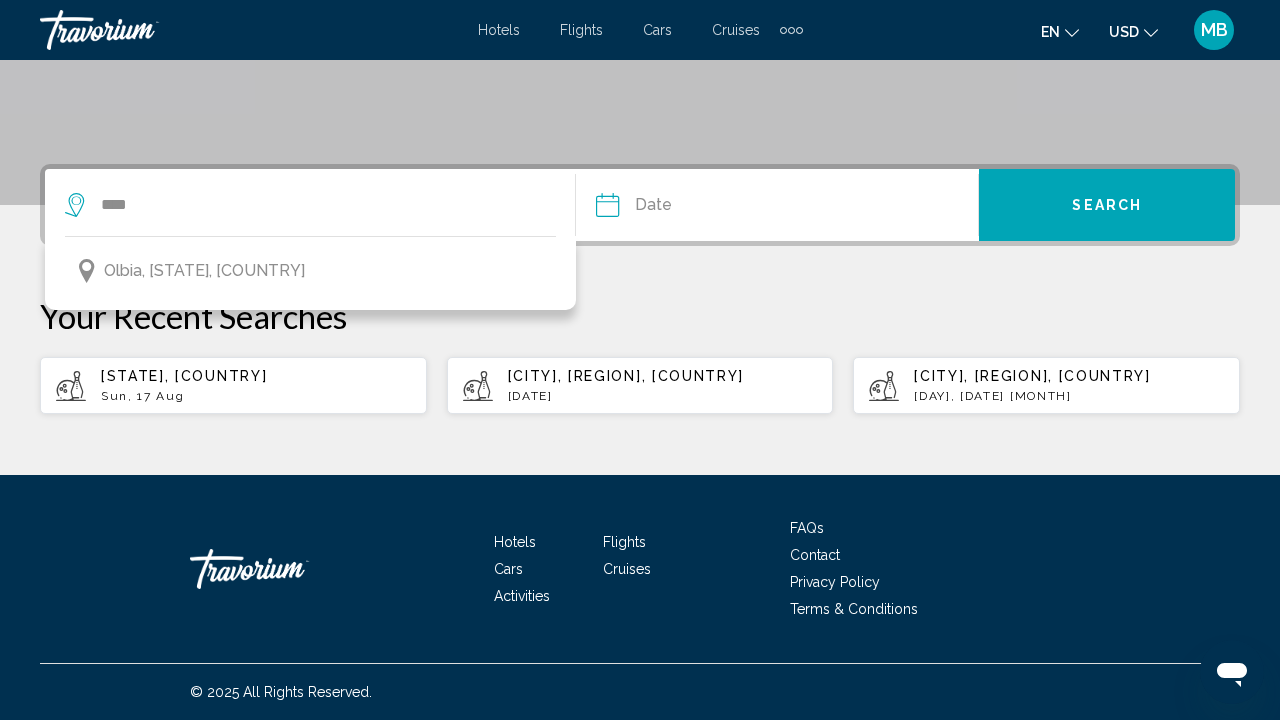 click on "[STATE], [COUNTRY]  [DAY], [DATE]" at bounding box center (256, 385) 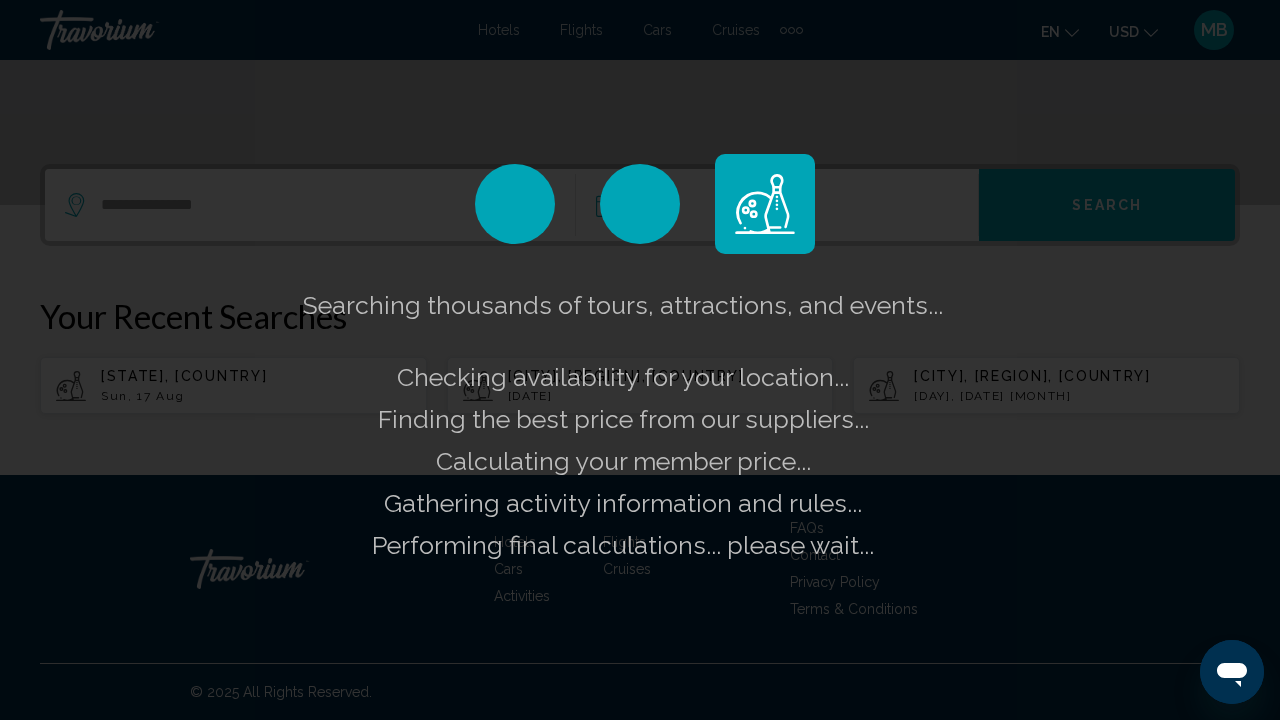 scroll, scrollTop: 0, scrollLeft: 0, axis: both 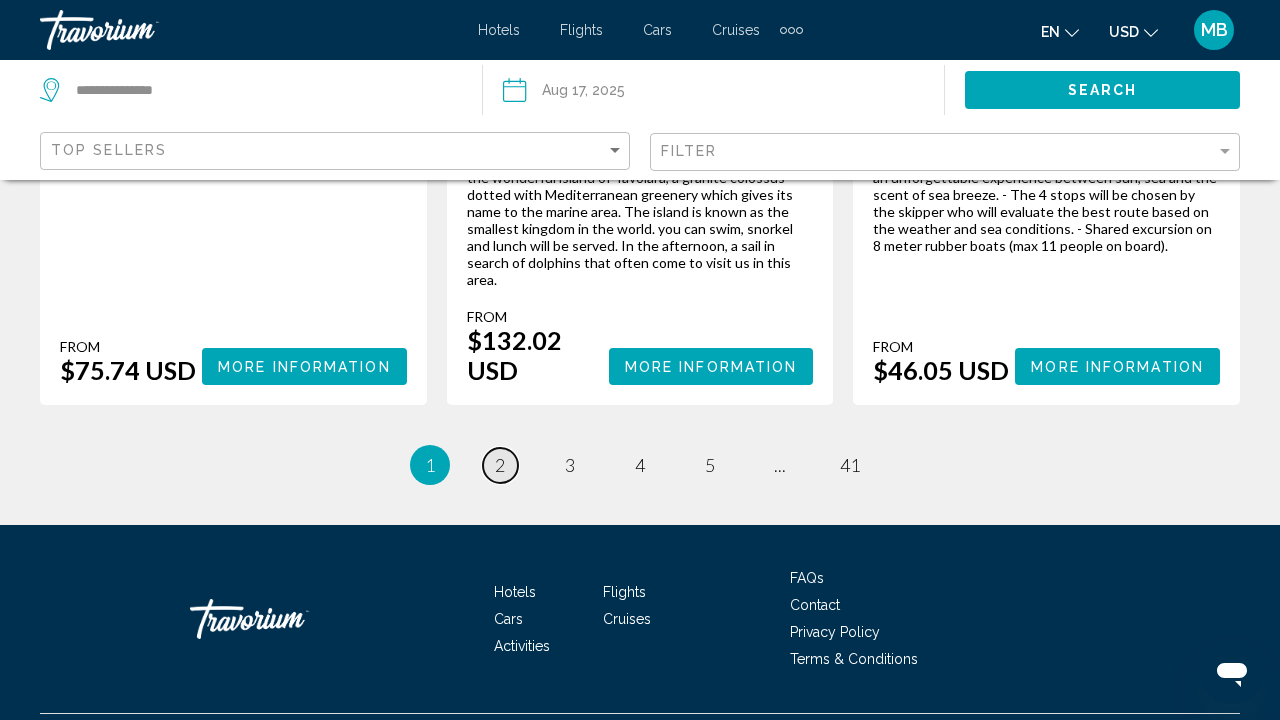 click on "2" at bounding box center [500, 465] 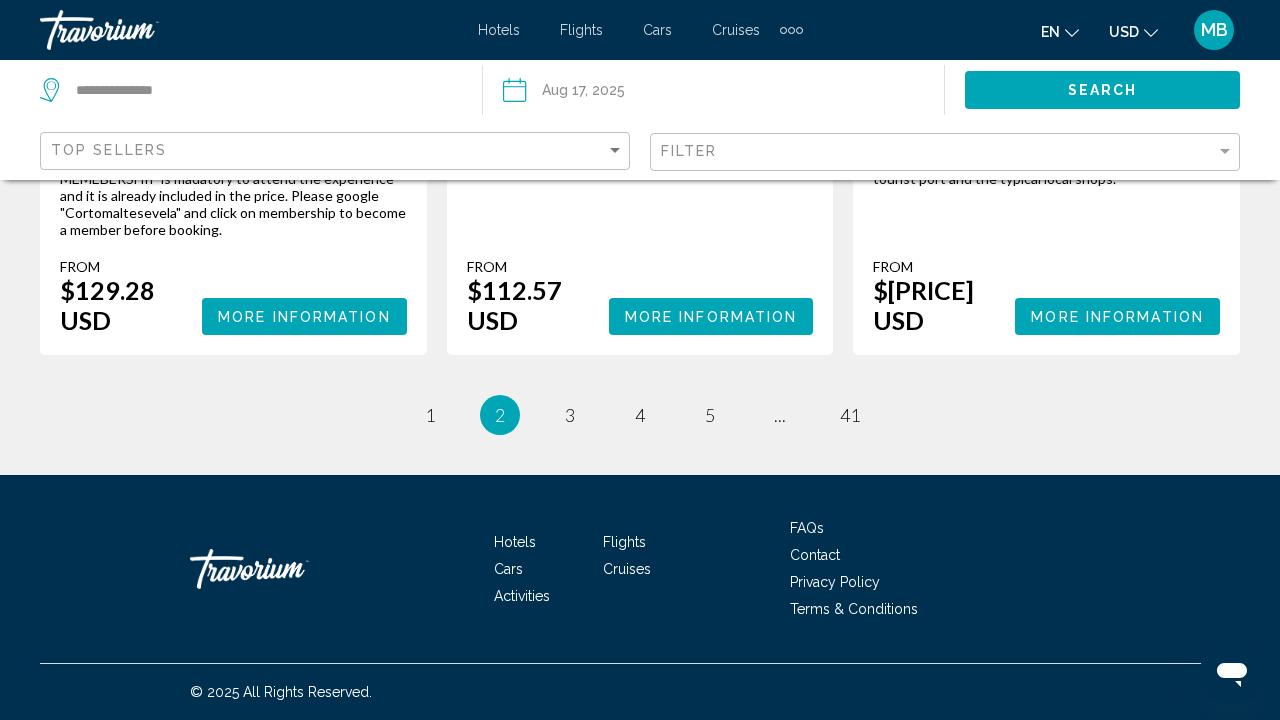 scroll, scrollTop: 0, scrollLeft: 0, axis: both 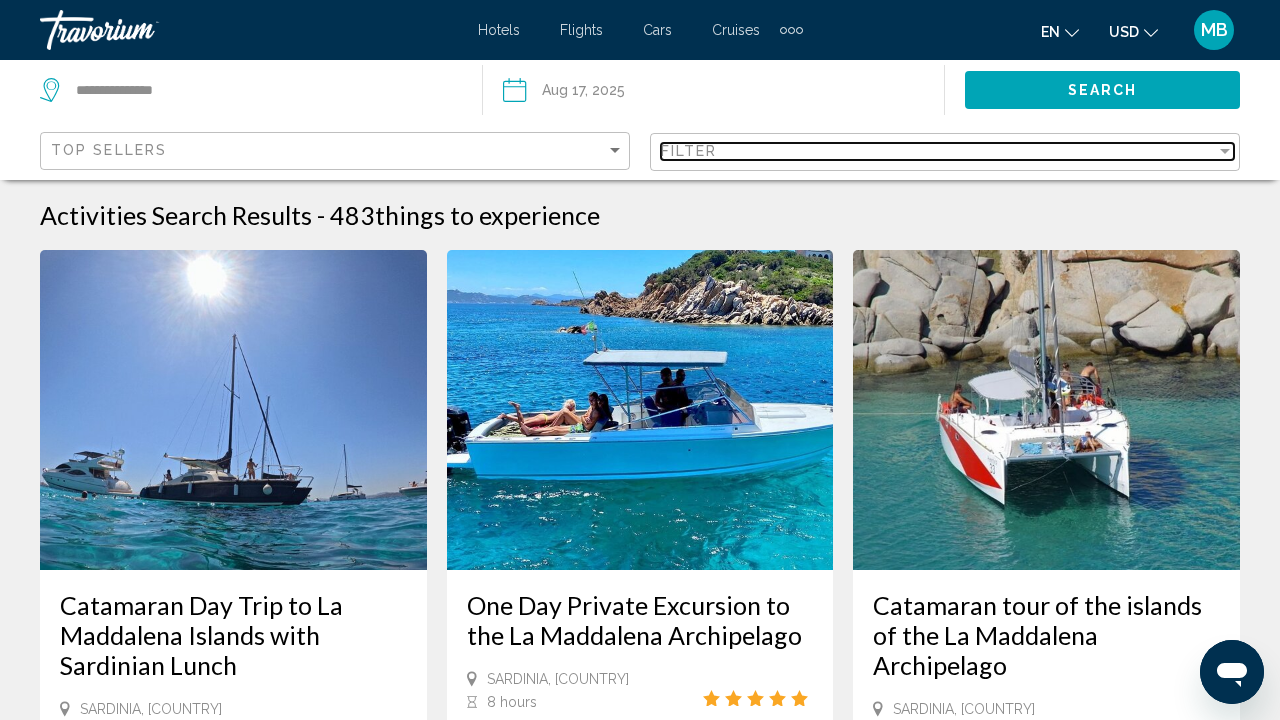 click on "Filter" at bounding box center (689, 151) 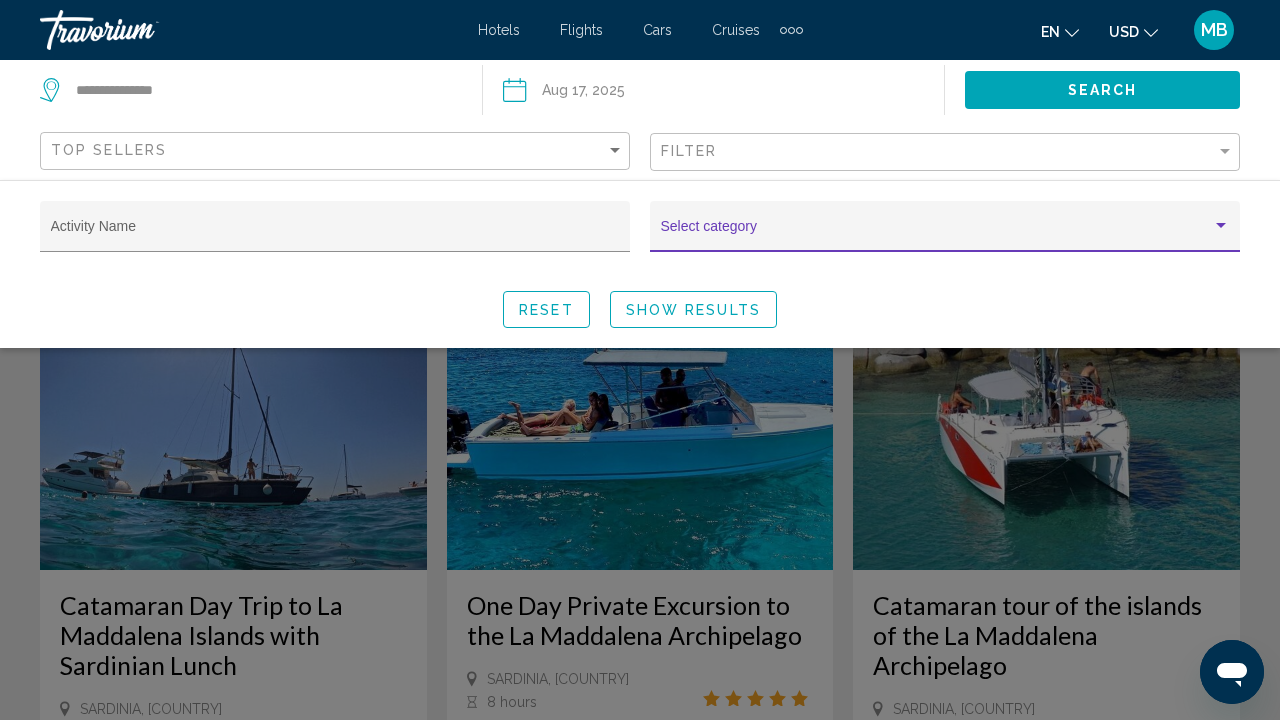 click at bounding box center (936, 234) 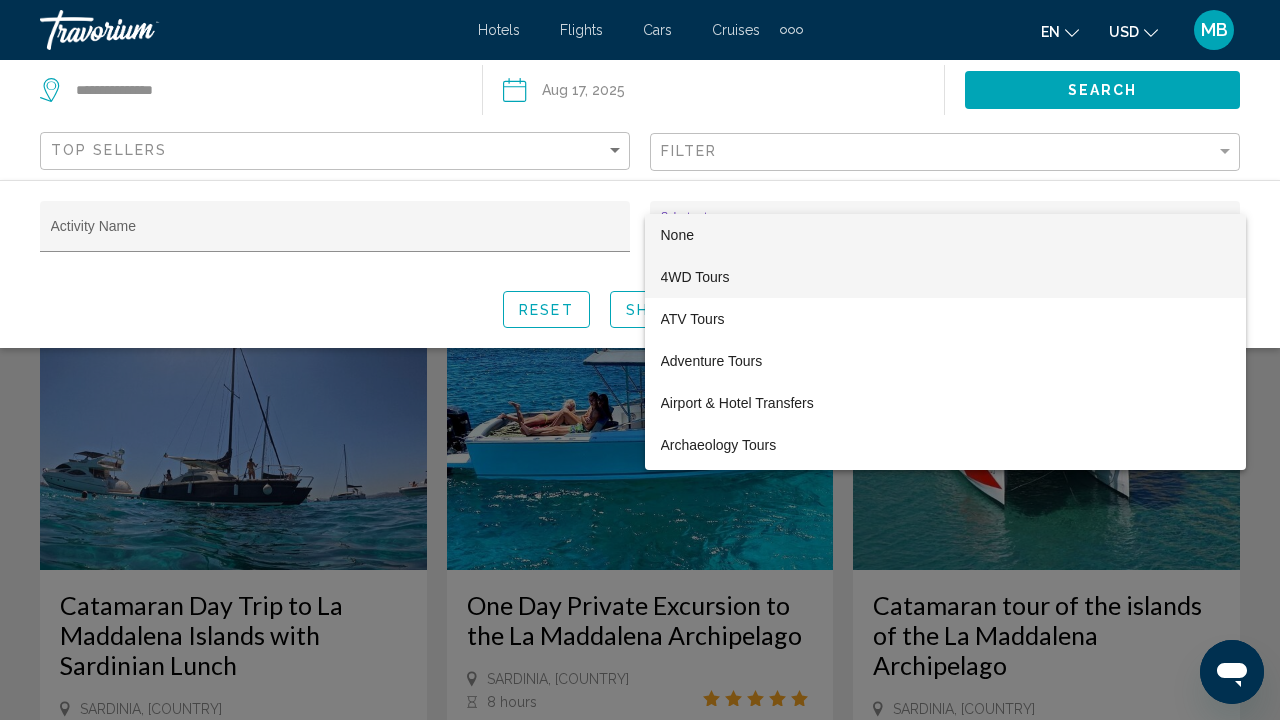 click on "4WD Tours" at bounding box center [945, 277] 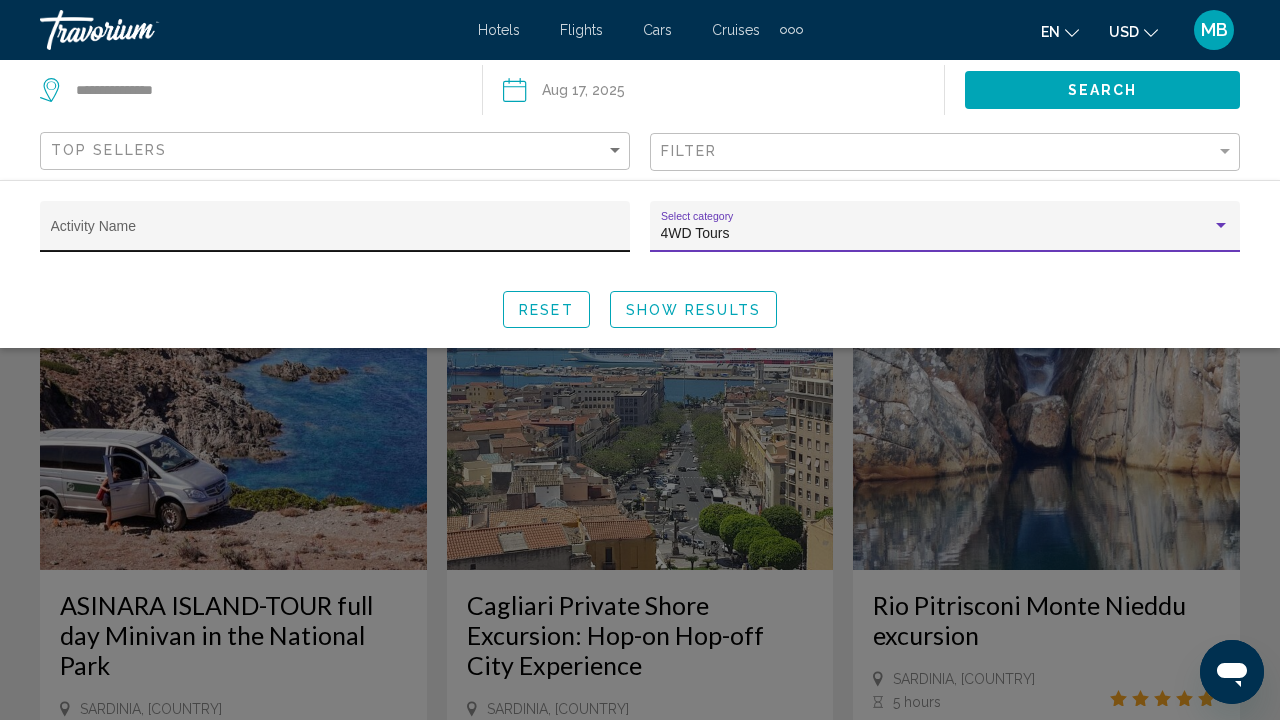 click on "Activity Name" at bounding box center (335, 234) 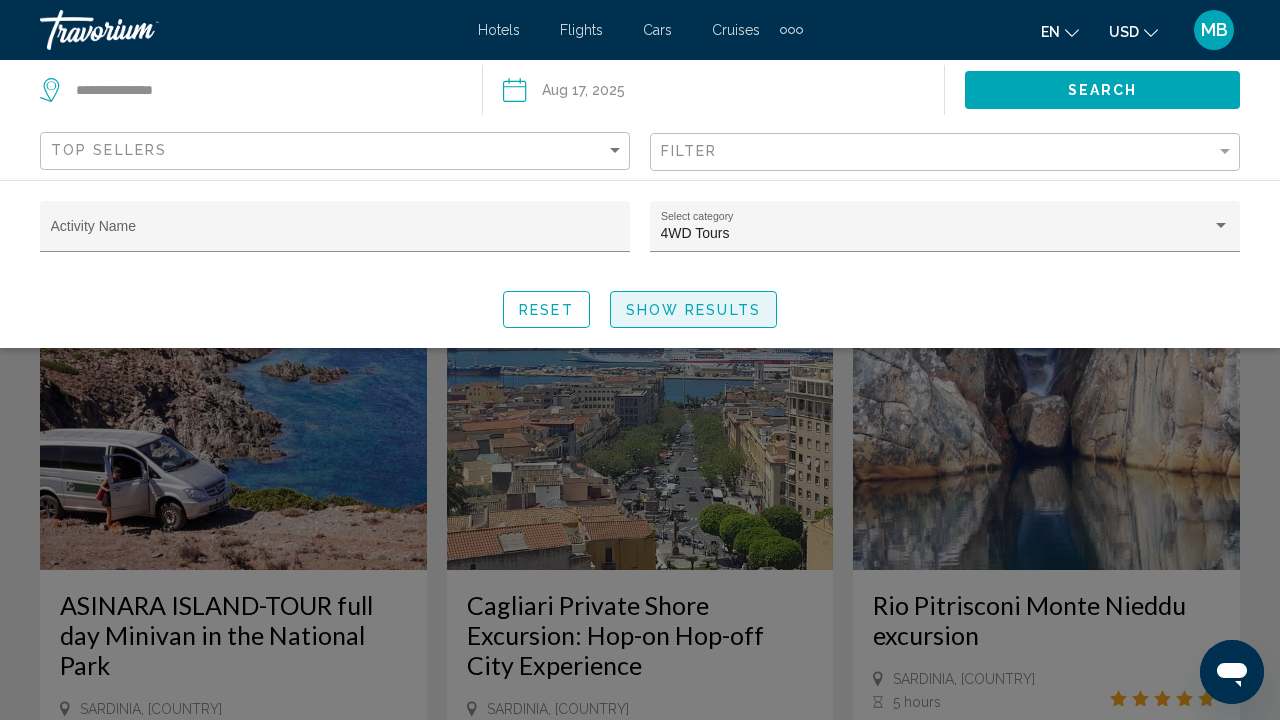 click on "Show Results" 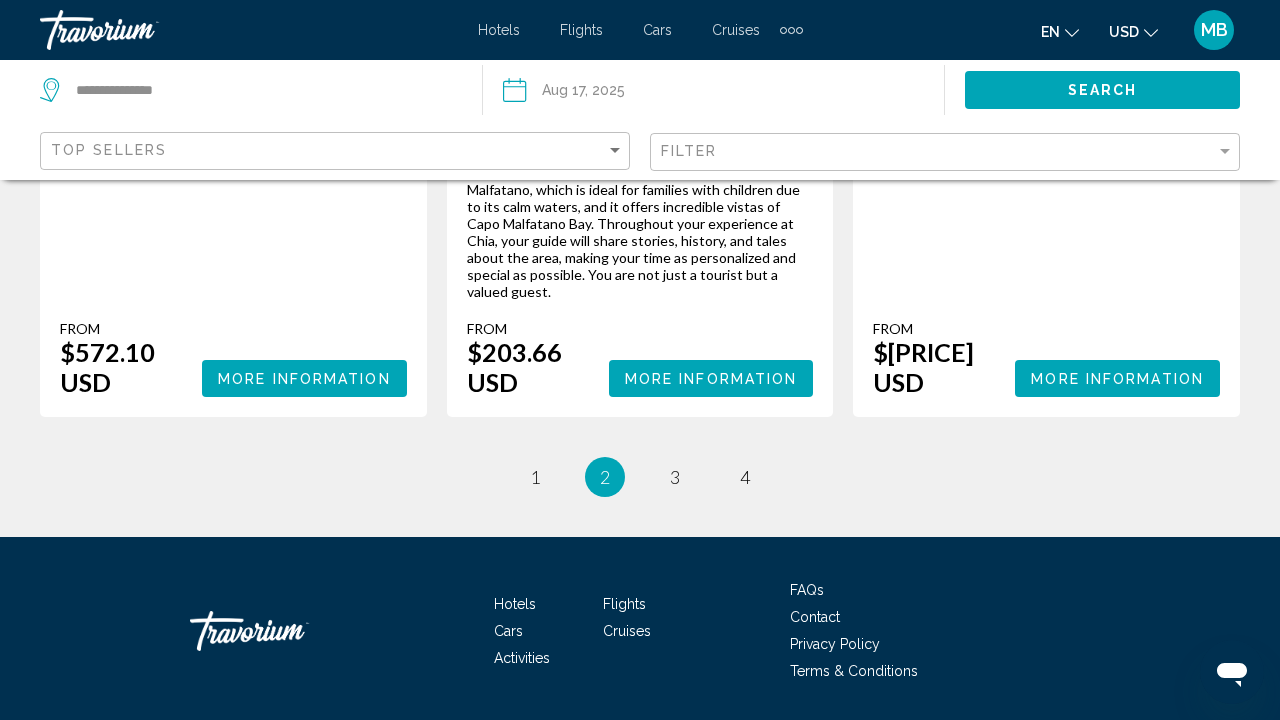 scroll, scrollTop: 3657, scrollLeft: 0, axis: vertical 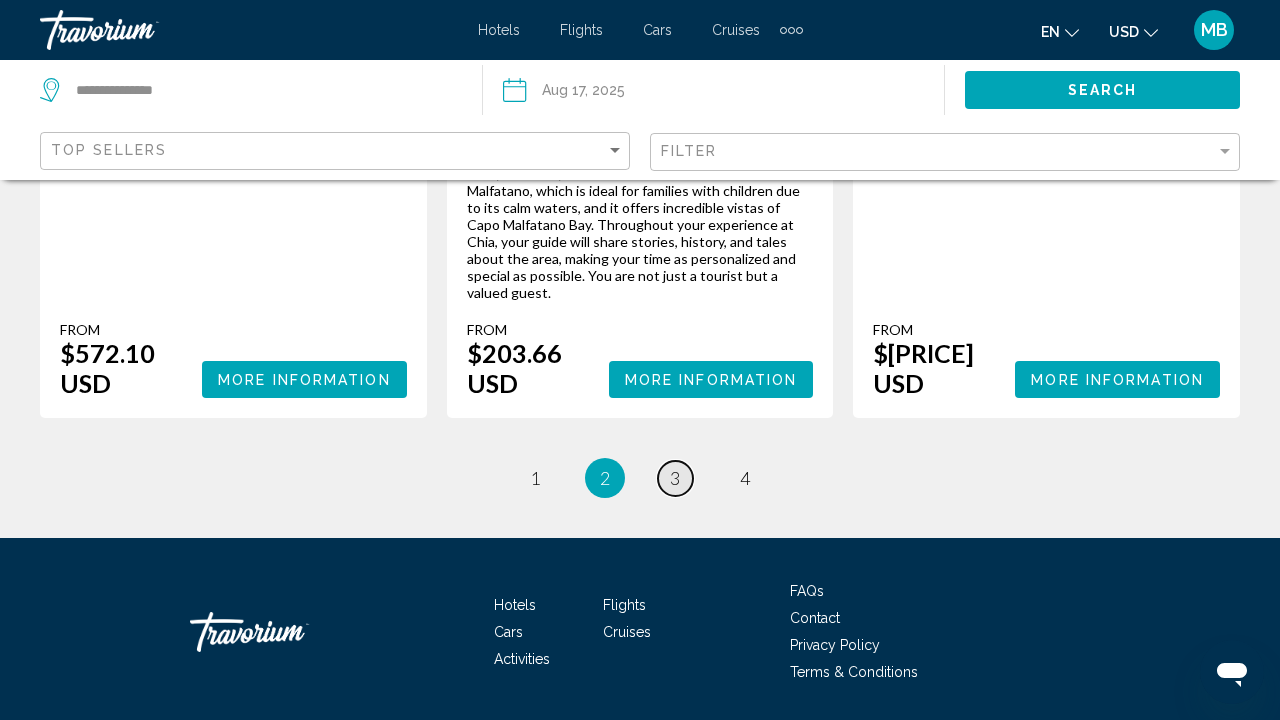 click on "3" at bounding box center [675, 478] 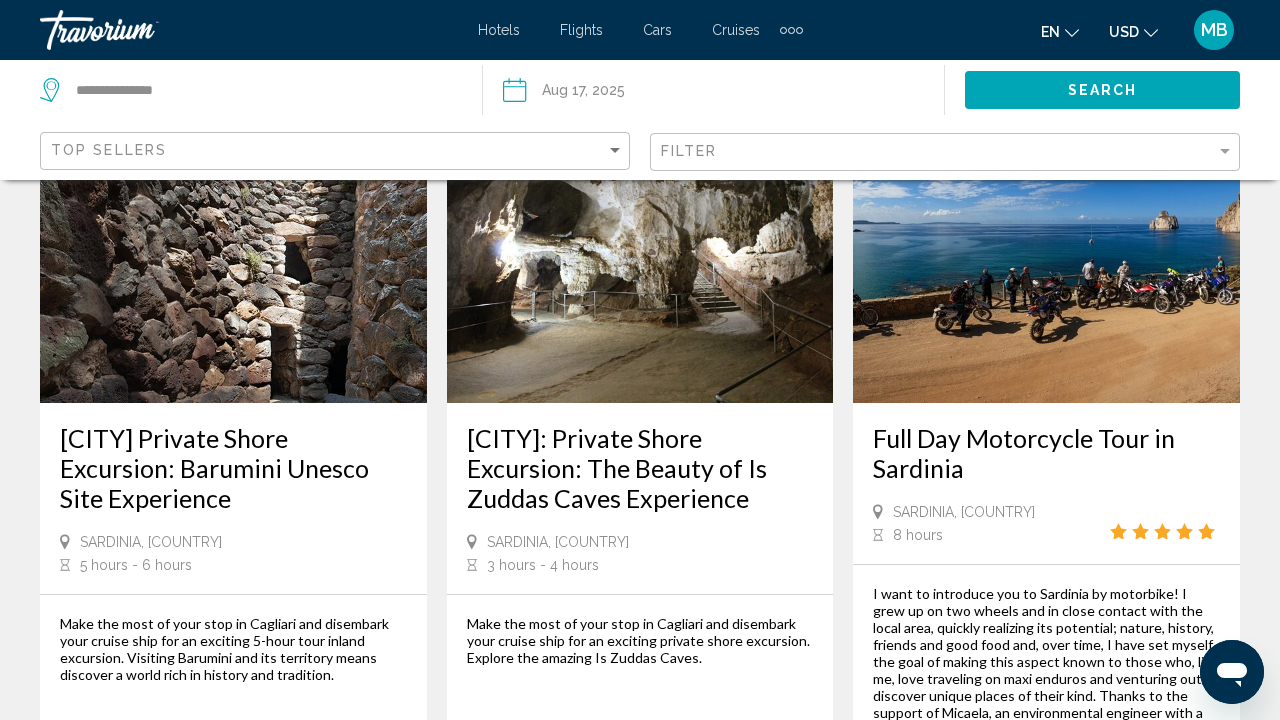 scroll, scrollTop: 166, scrollLeft: 0, axis: vertical 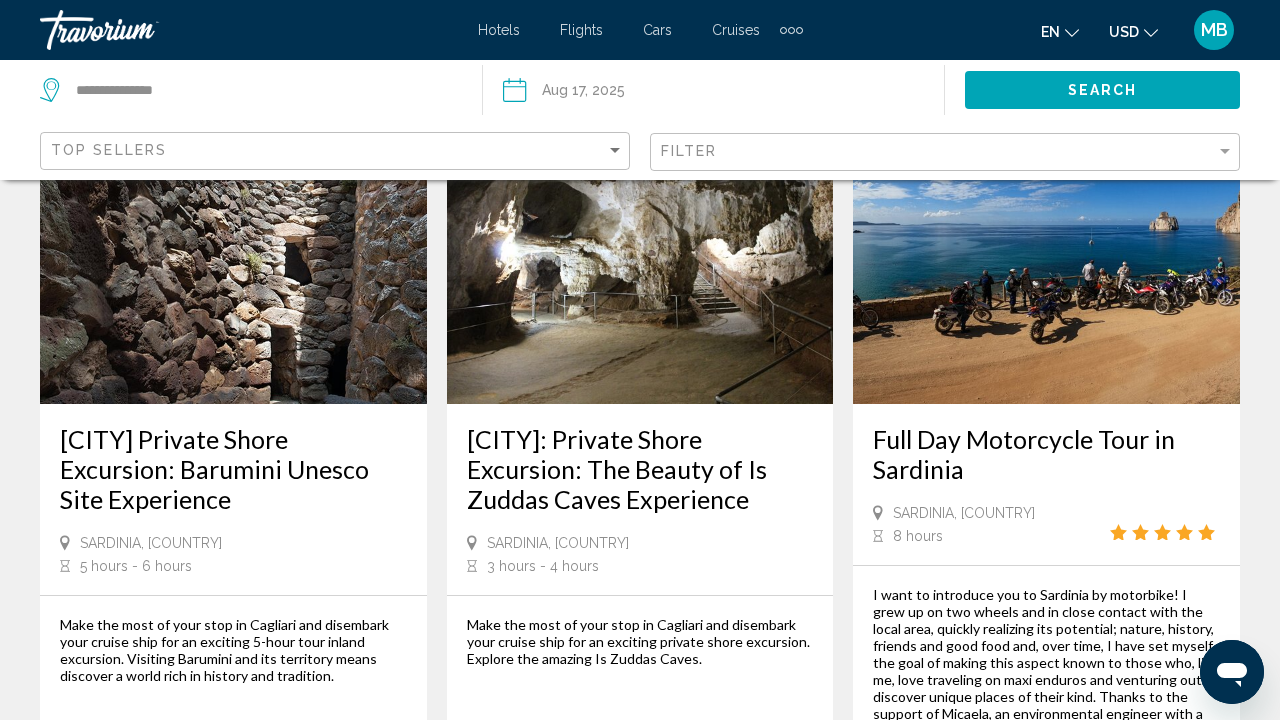 click on "Filter" 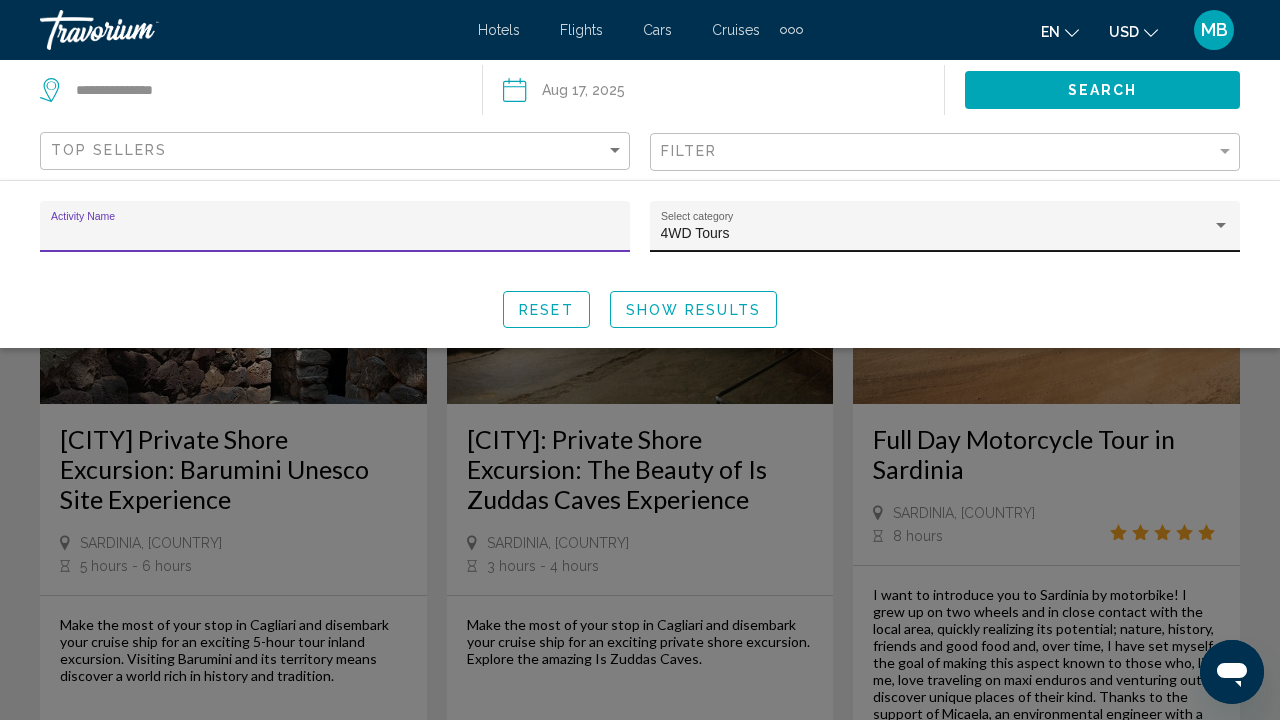 click on "4WD Tours" at bounding box center (936, 234) 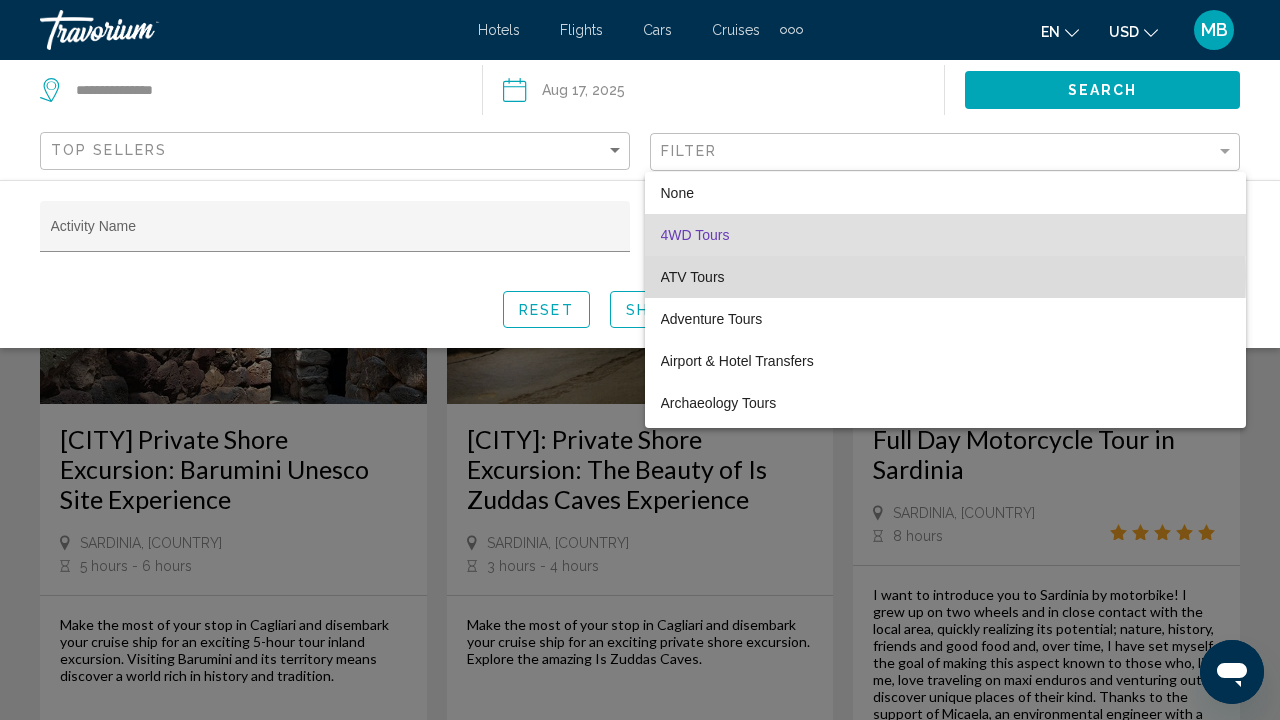 click on "ATV Tours" at bounding box center (945, 277) 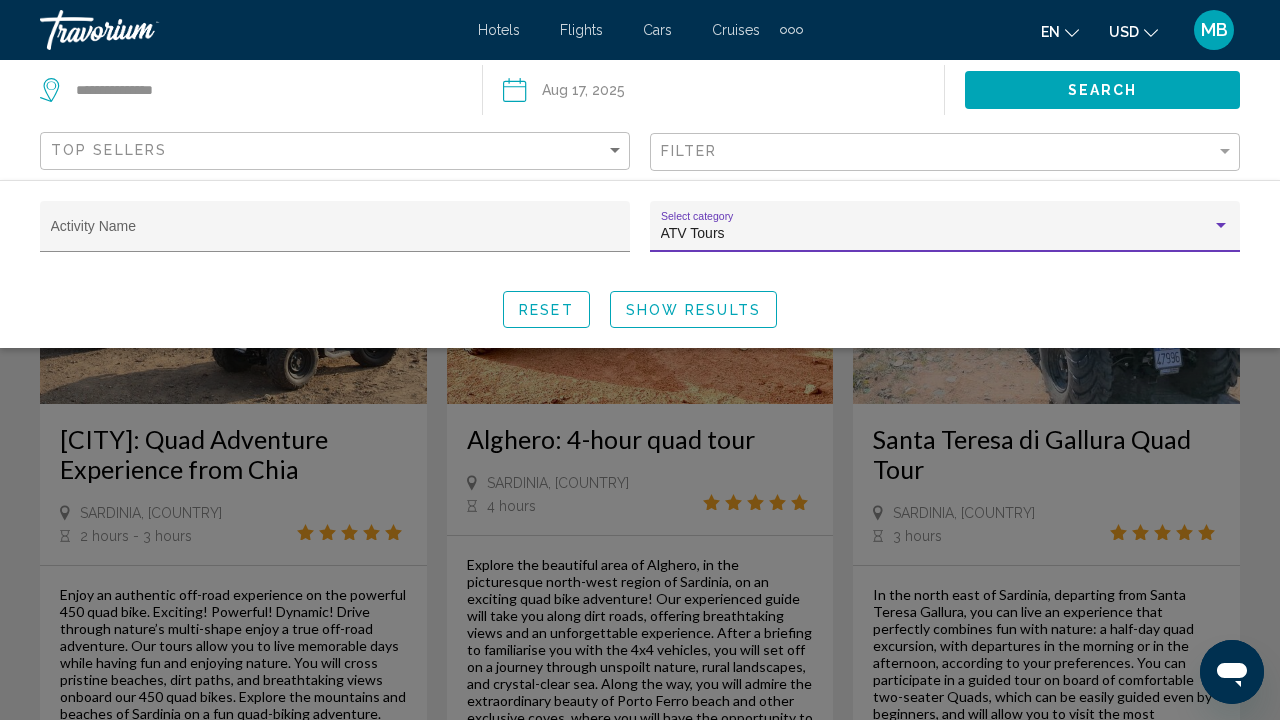 click 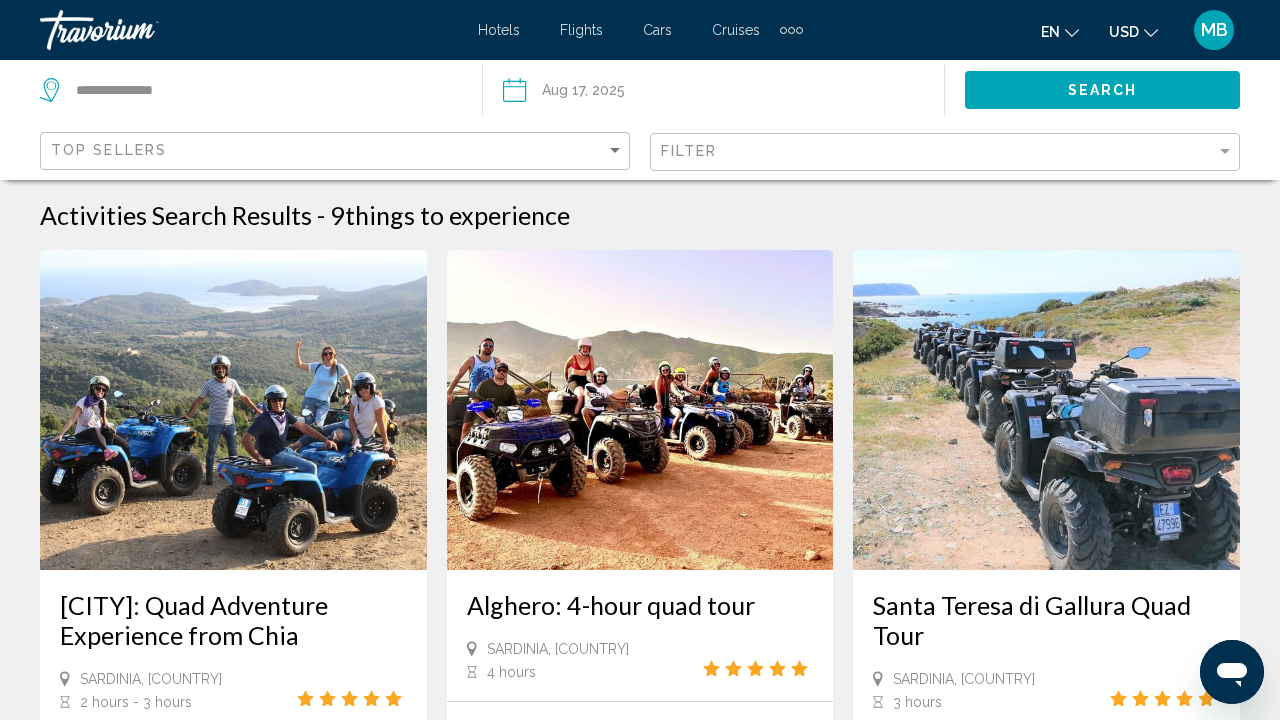 scroll, scrollTop: 0, scrollLeft: 0, axis: both 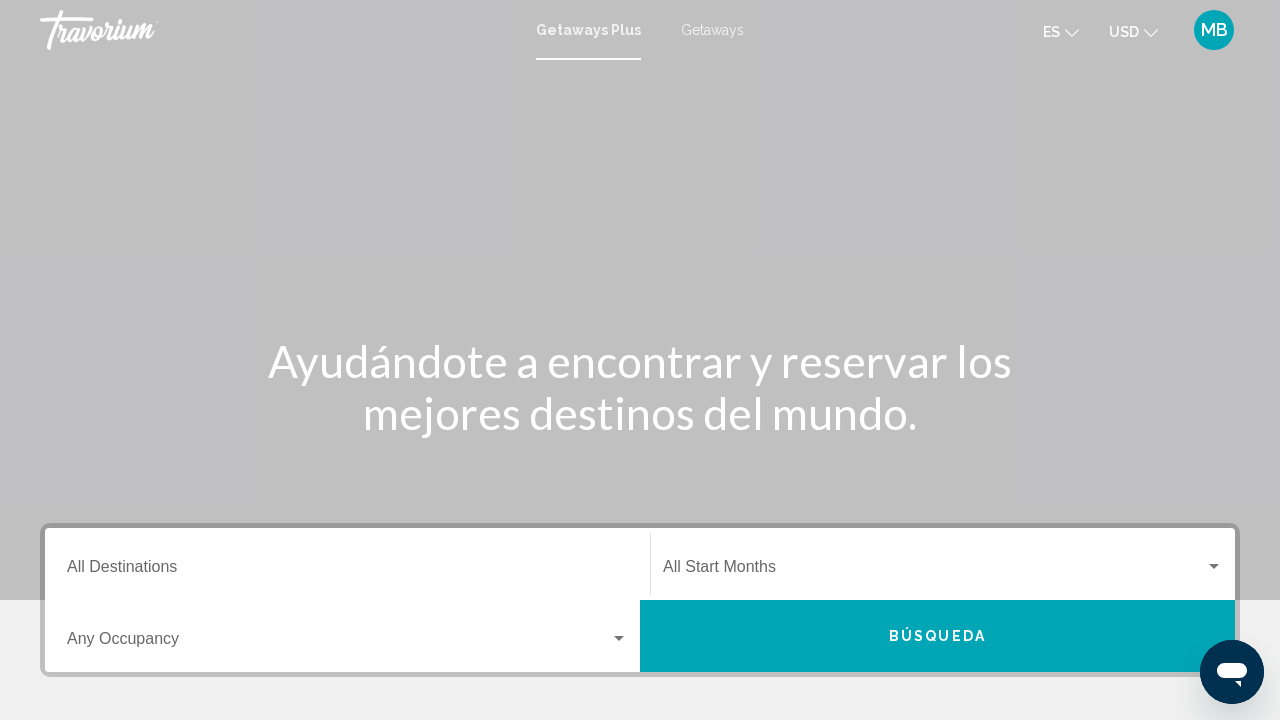 click on "Destination All Destinations" at bounding box center (347, 564) 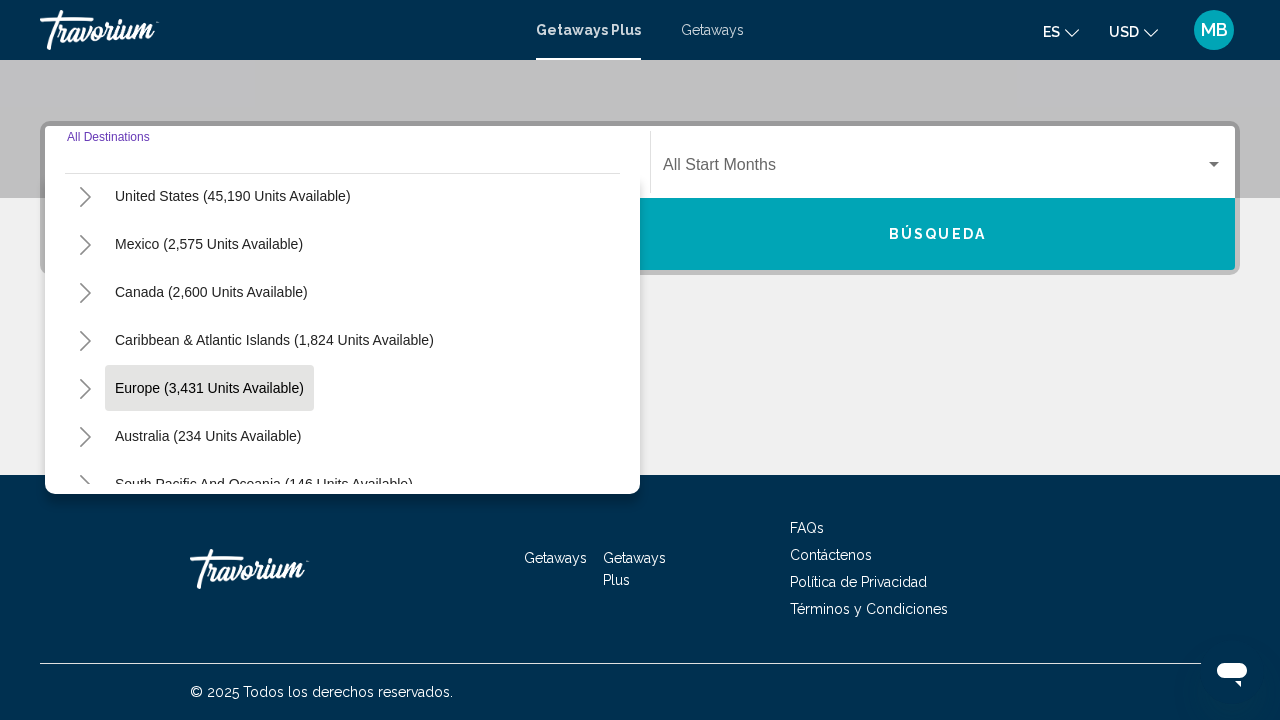 scroll, scrollTop: 61, scrollLeft: 0, axis: vertical 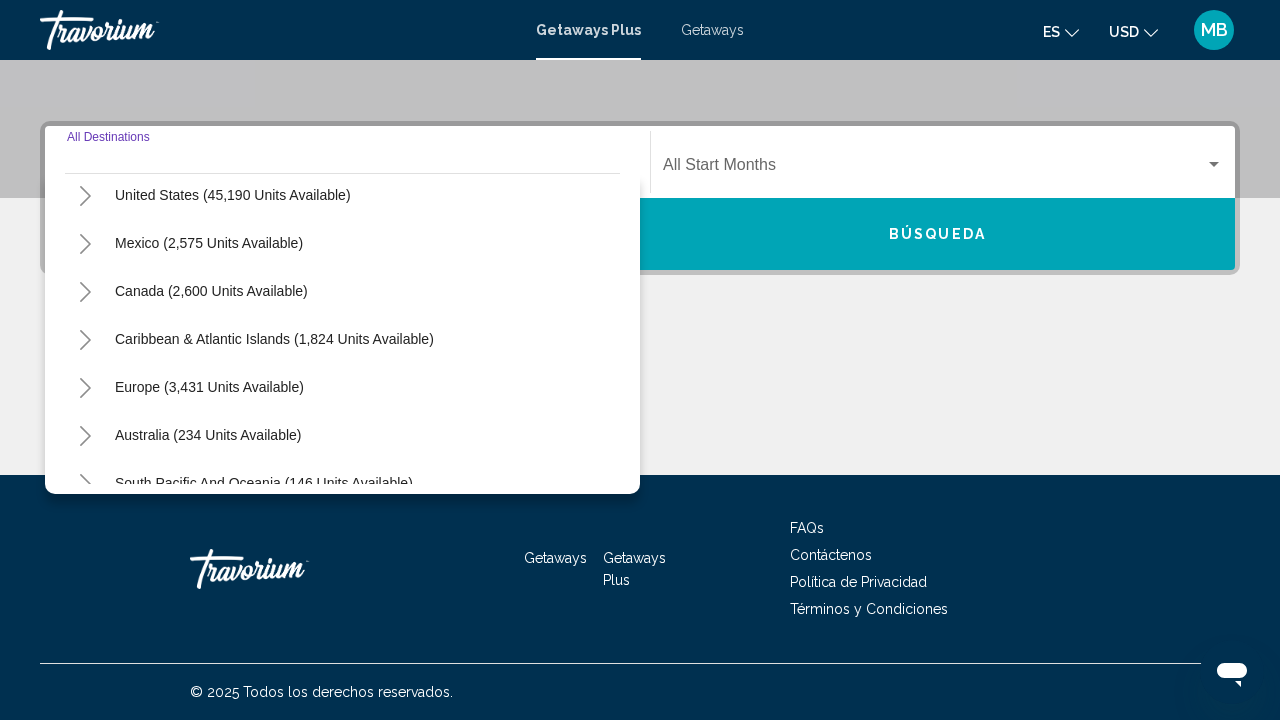 click 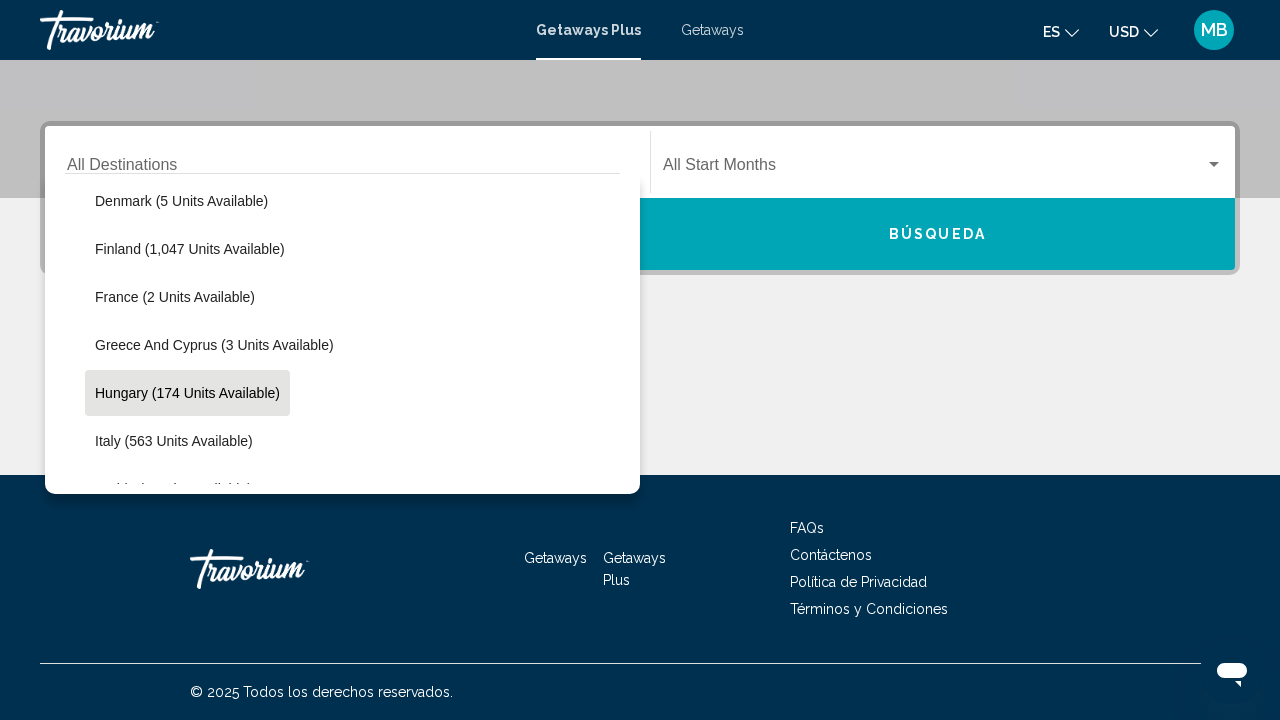 scroll, scrollTop: 441, scrollLeft: 0, axis: vertical 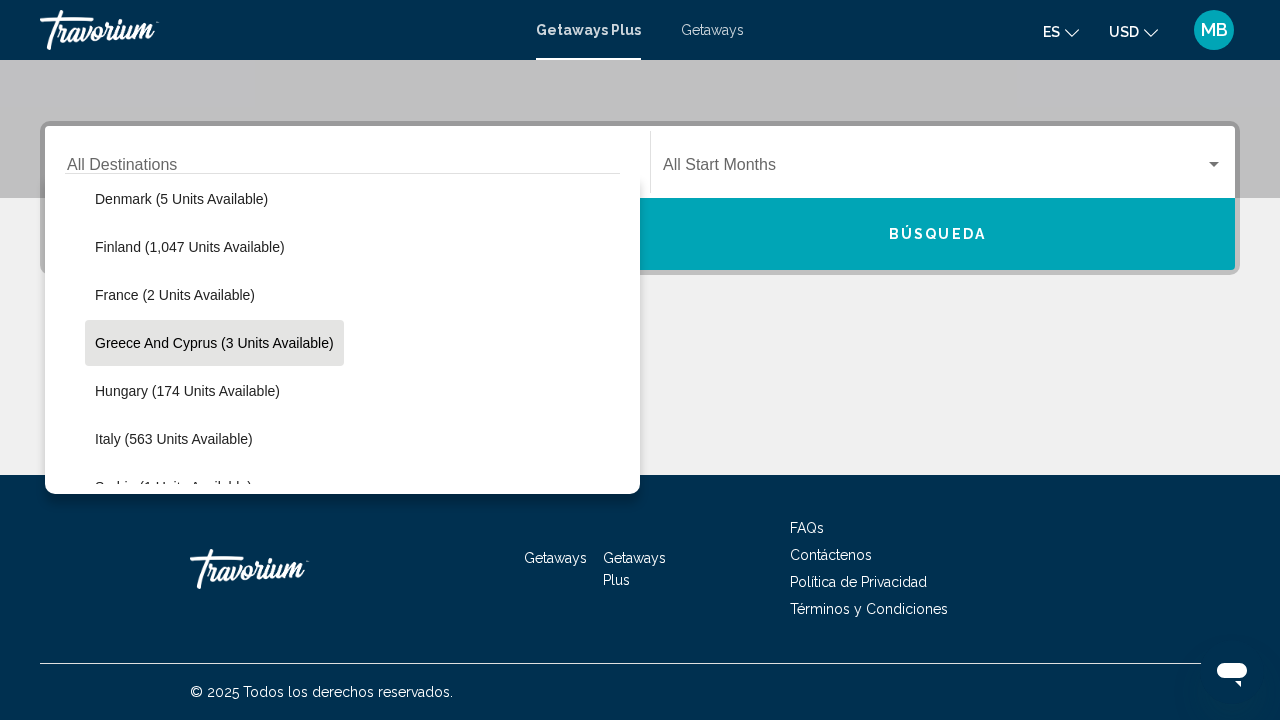 click on "Greece and Cyprus (3 units available)" 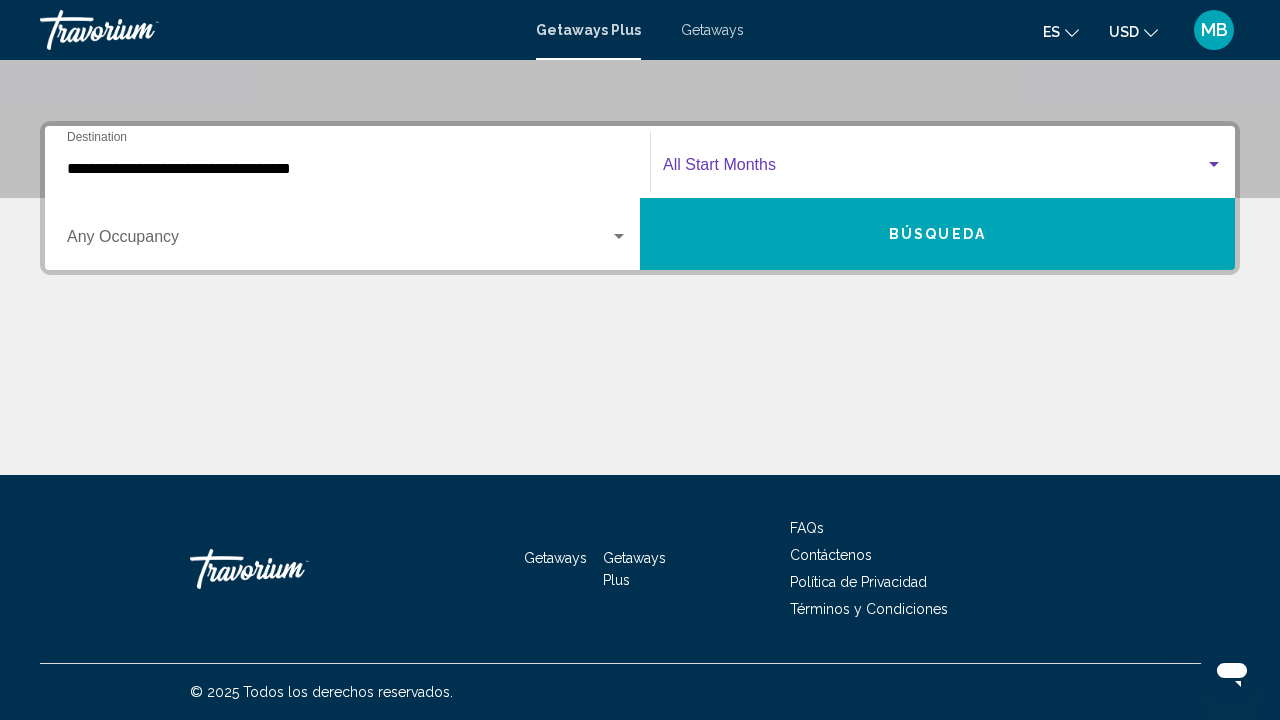 click at bounding box center [934, 169] 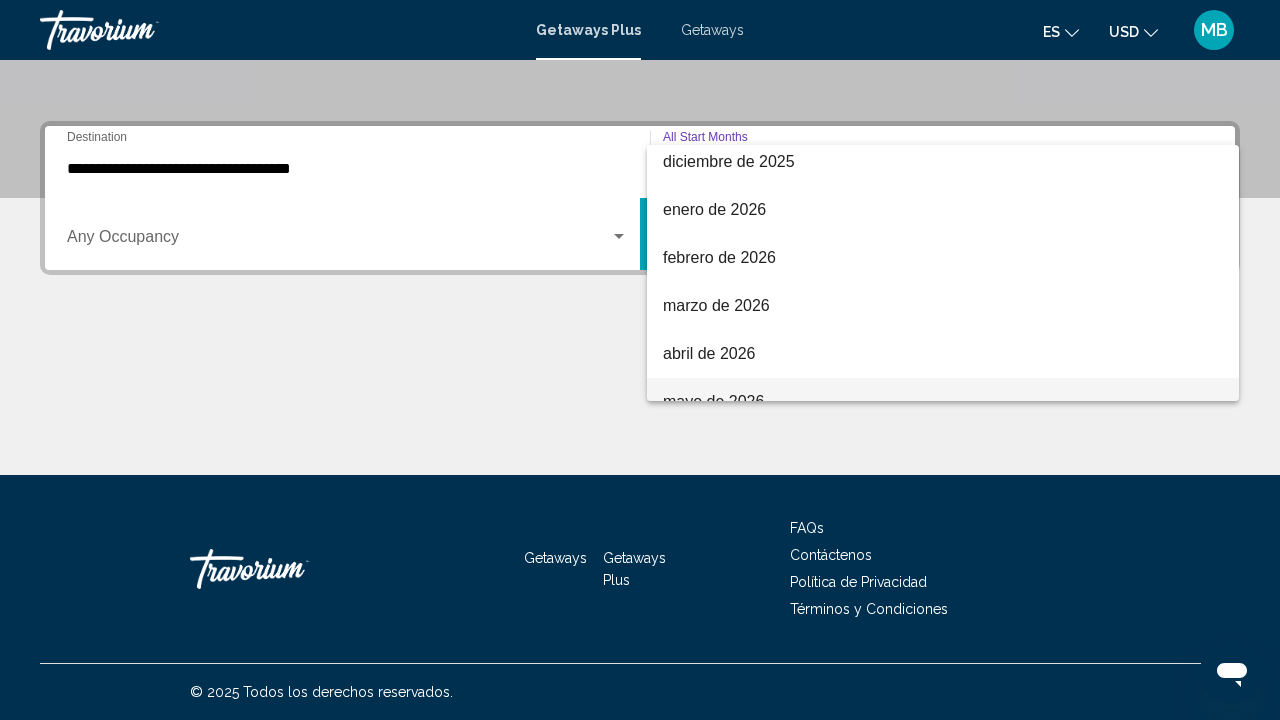 scroll, scrollTop: 251, scrollLeft: 0, axis: vertical 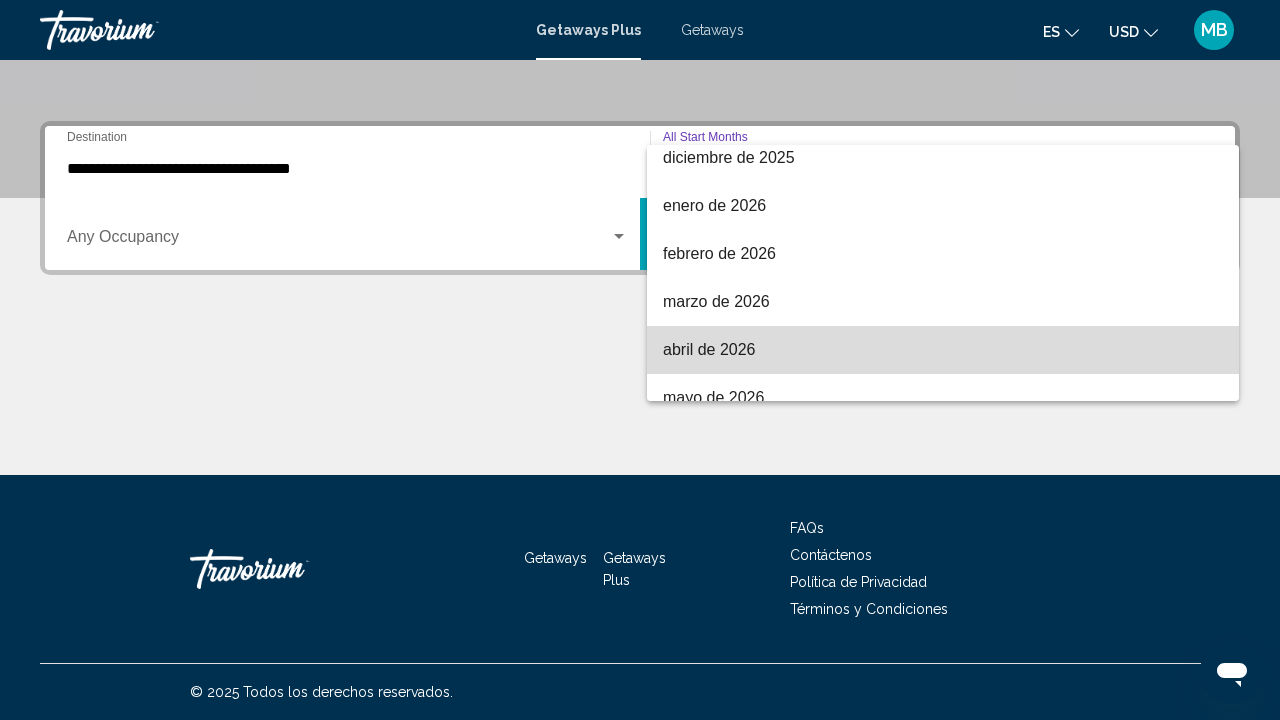 click on "abril de 2026" at bounding box center [943, 350] 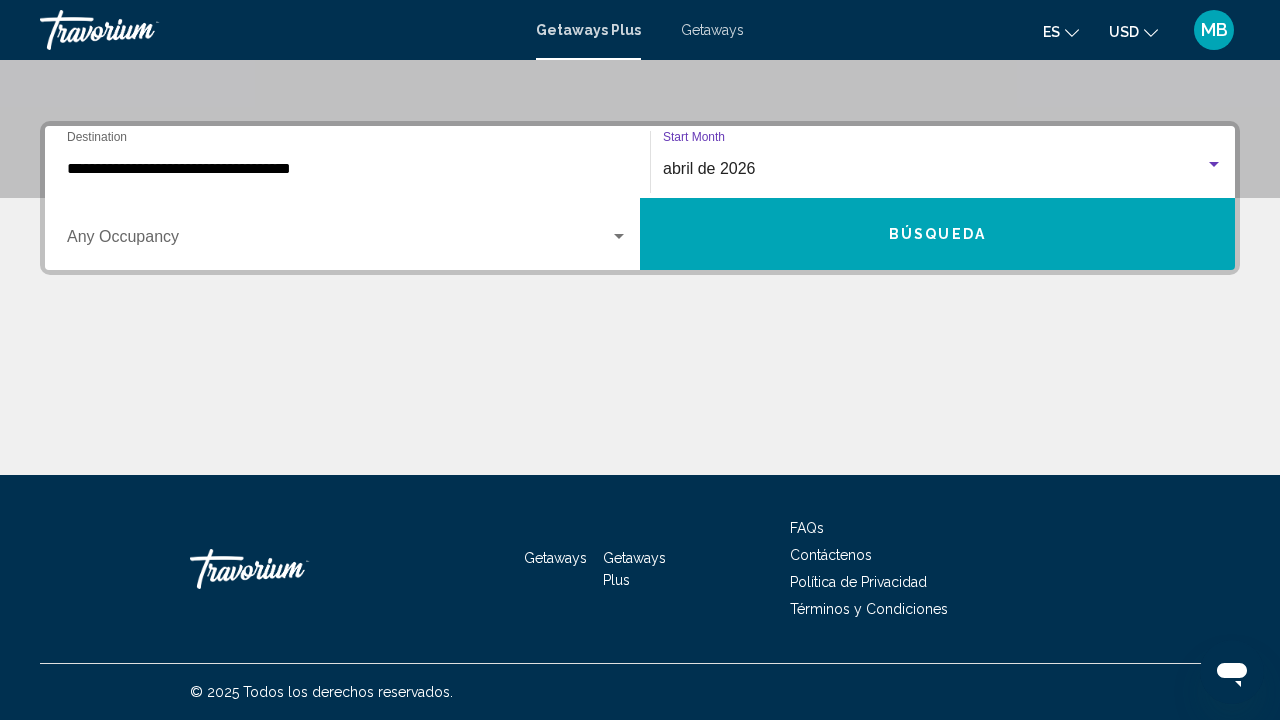 click at bounding box center (338, 241) 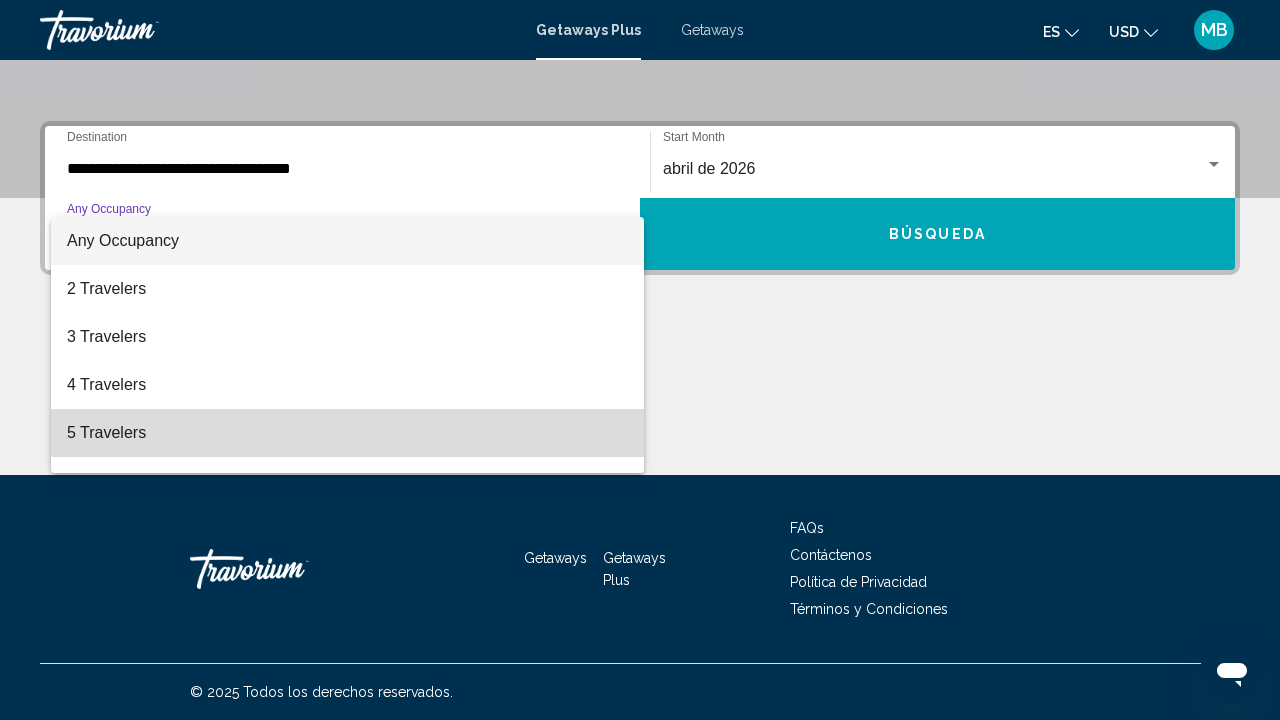click on "5 Travelers" at bounding box center (347, 433) 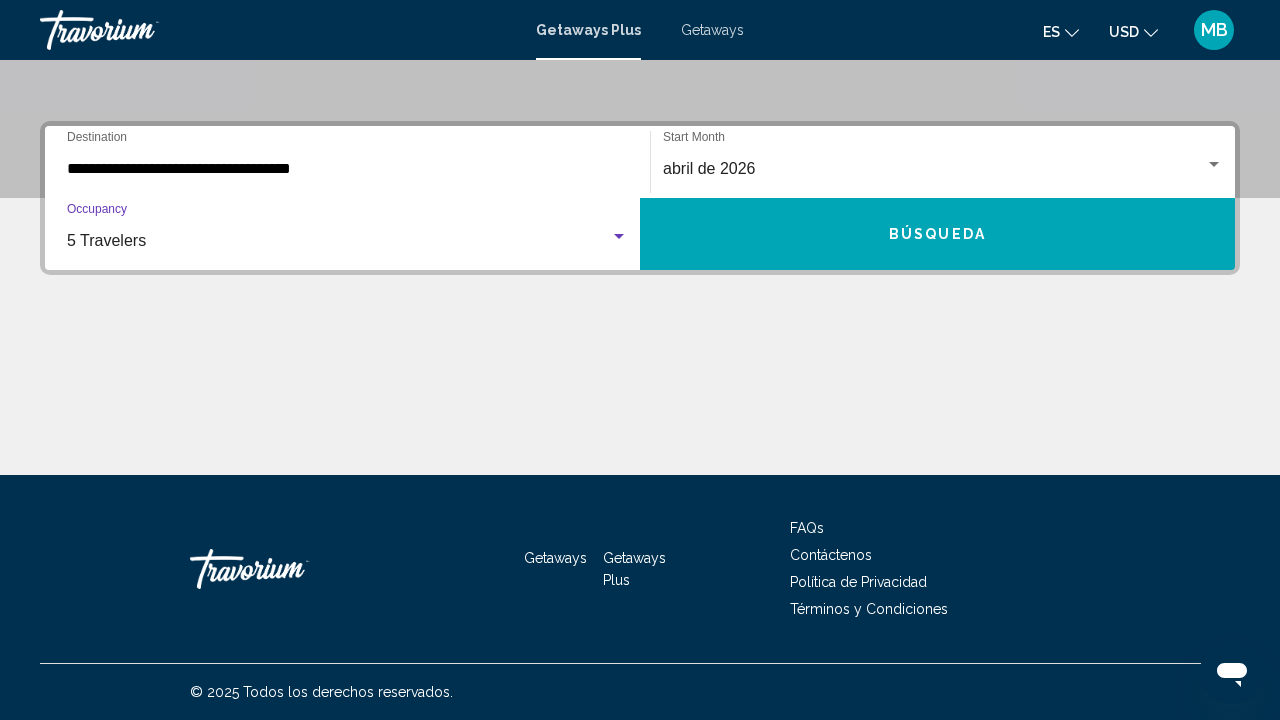 click on "Búsqueda" at bounding box center [937, 234] 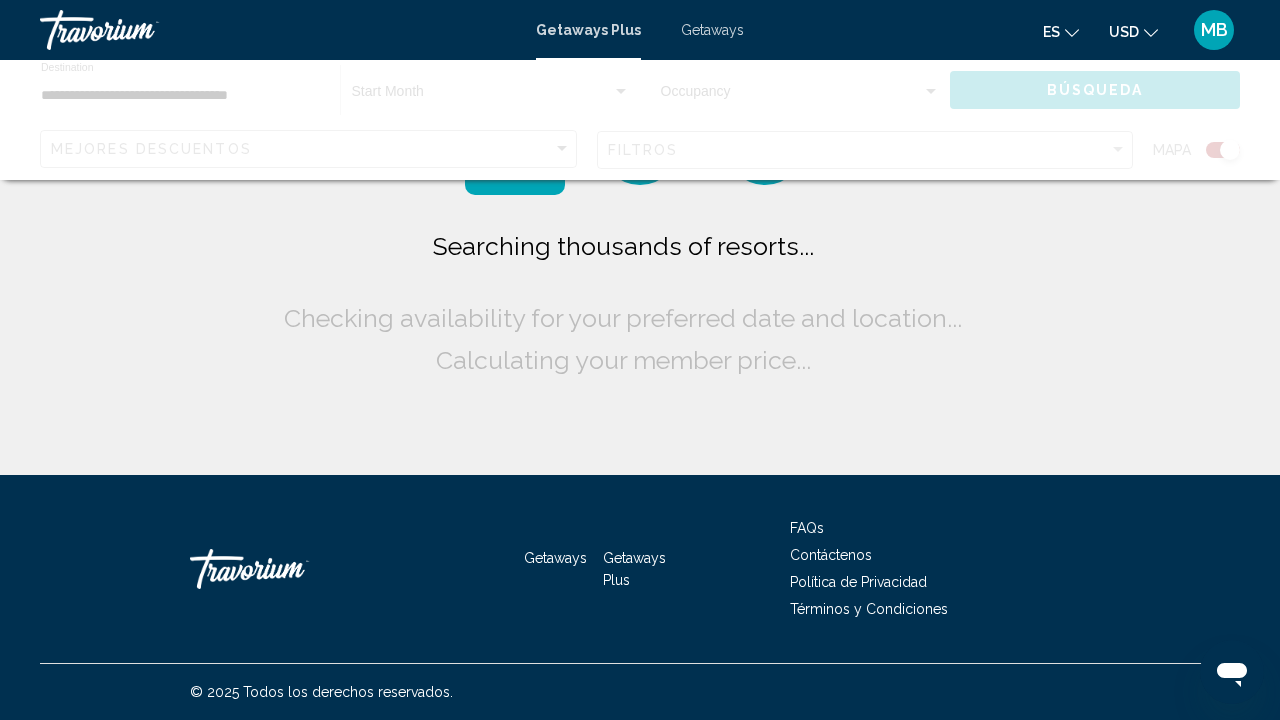 scroll, scrollTop: 0, scrollLeft: 0, axis: both 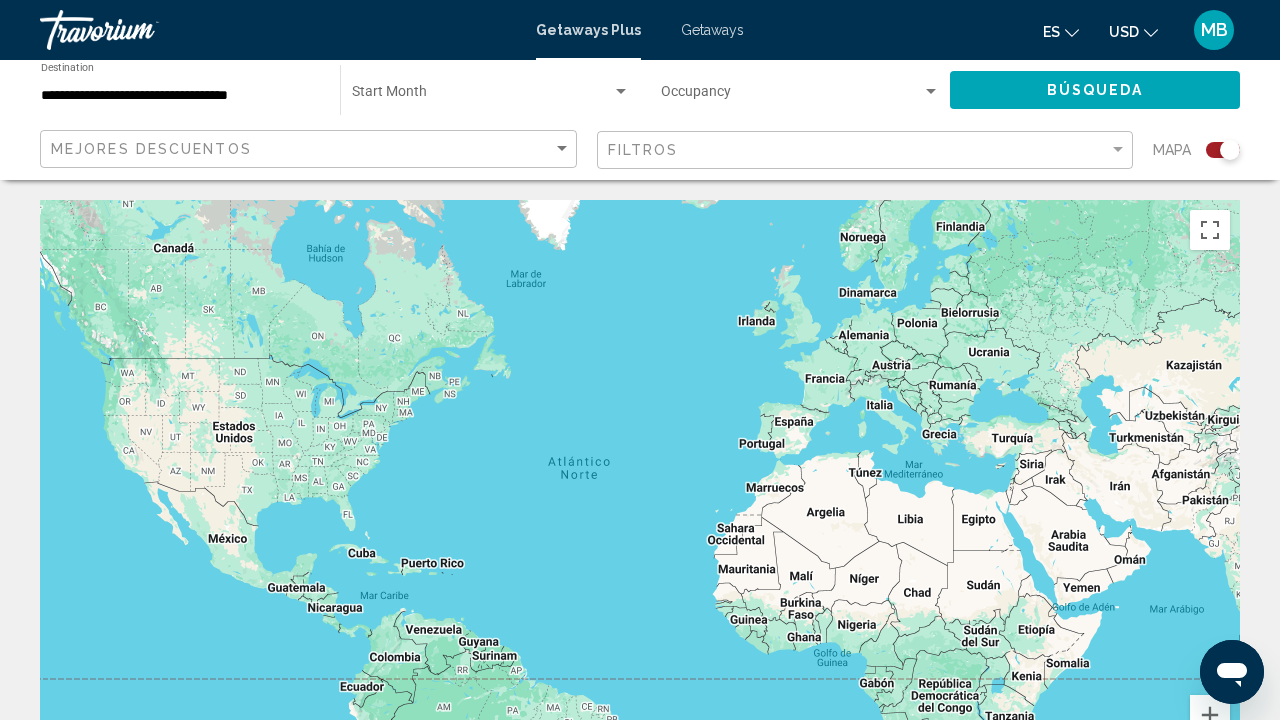 click 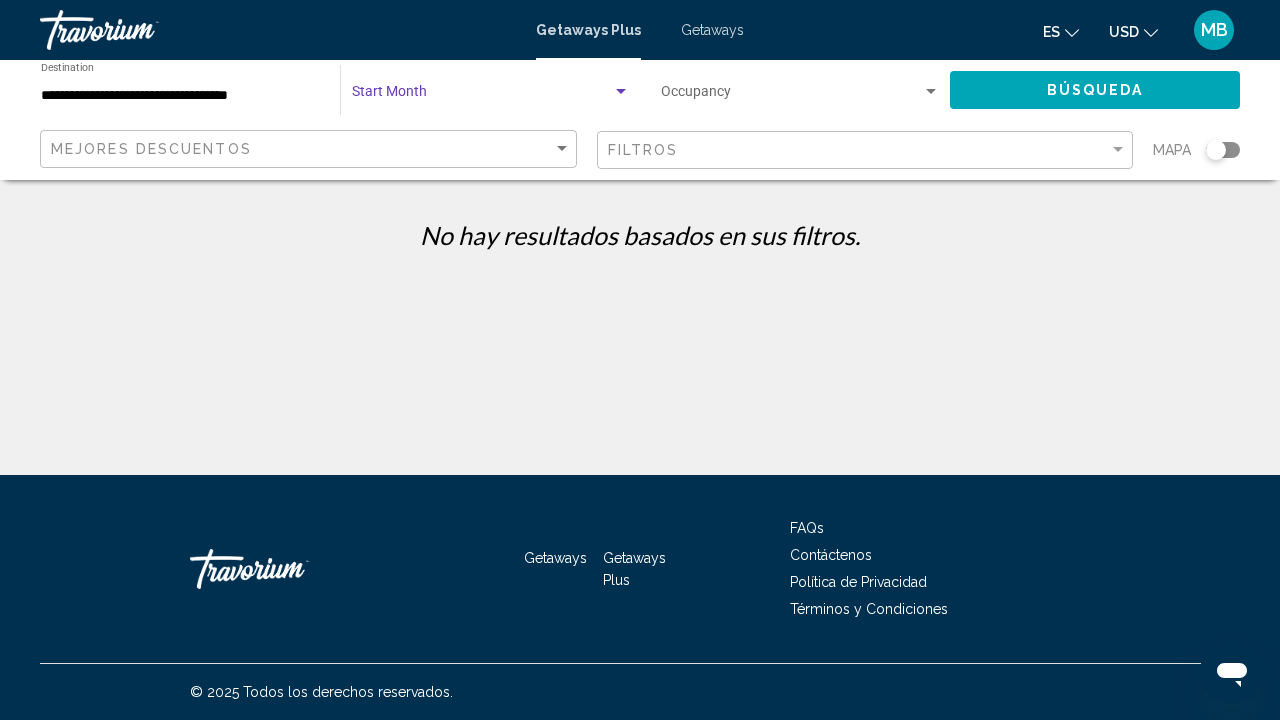 click at bounding box center [482, 96] 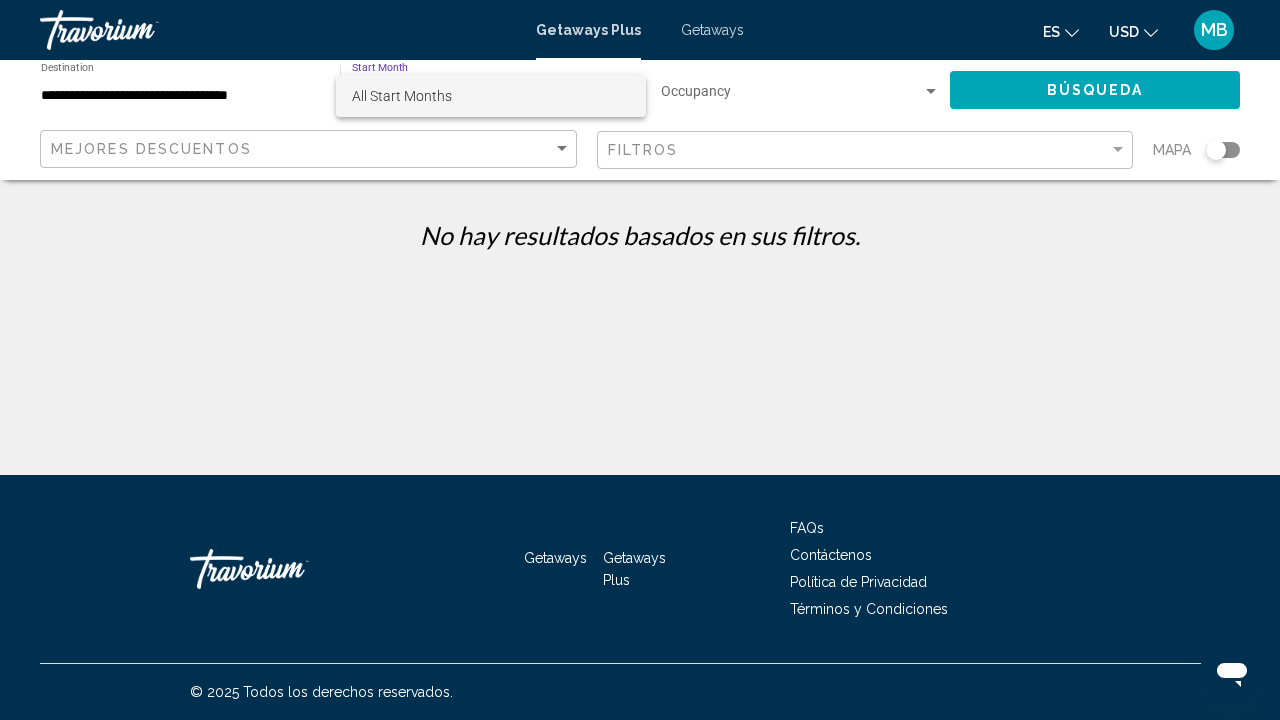 click on "All Start Months" at bounding box center (402, 96) 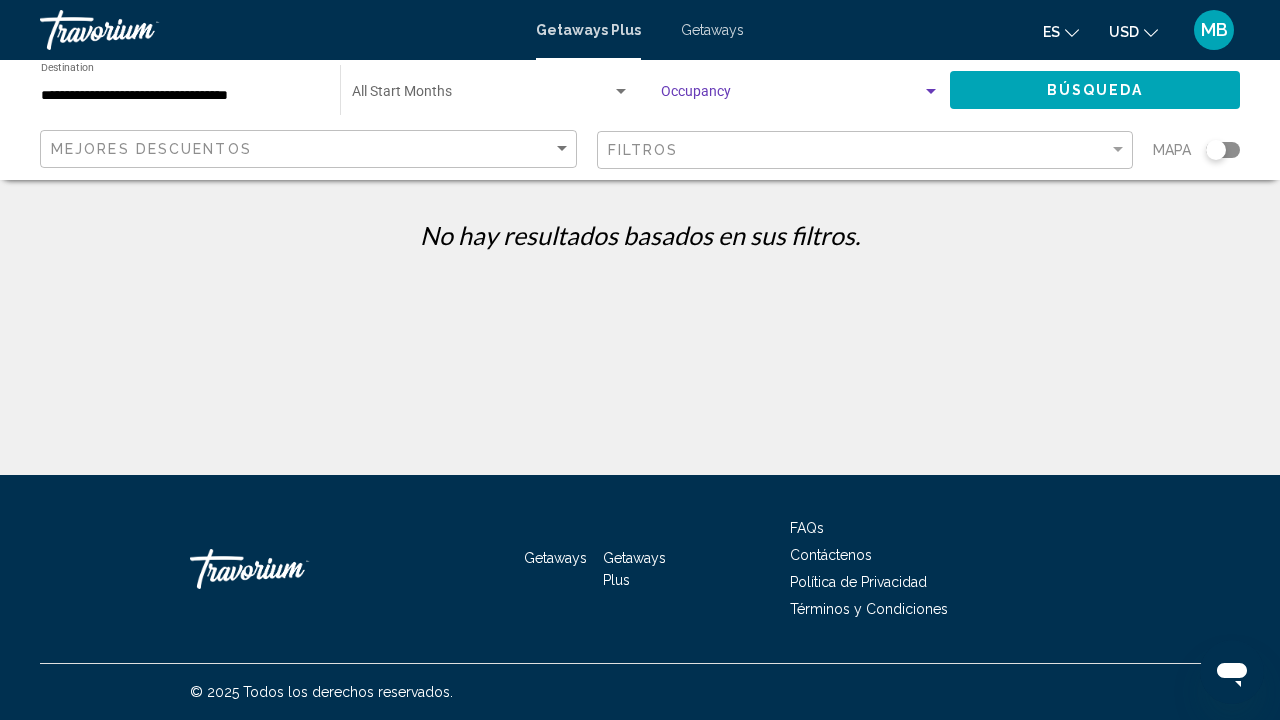 click at bounding box center (791, 96) 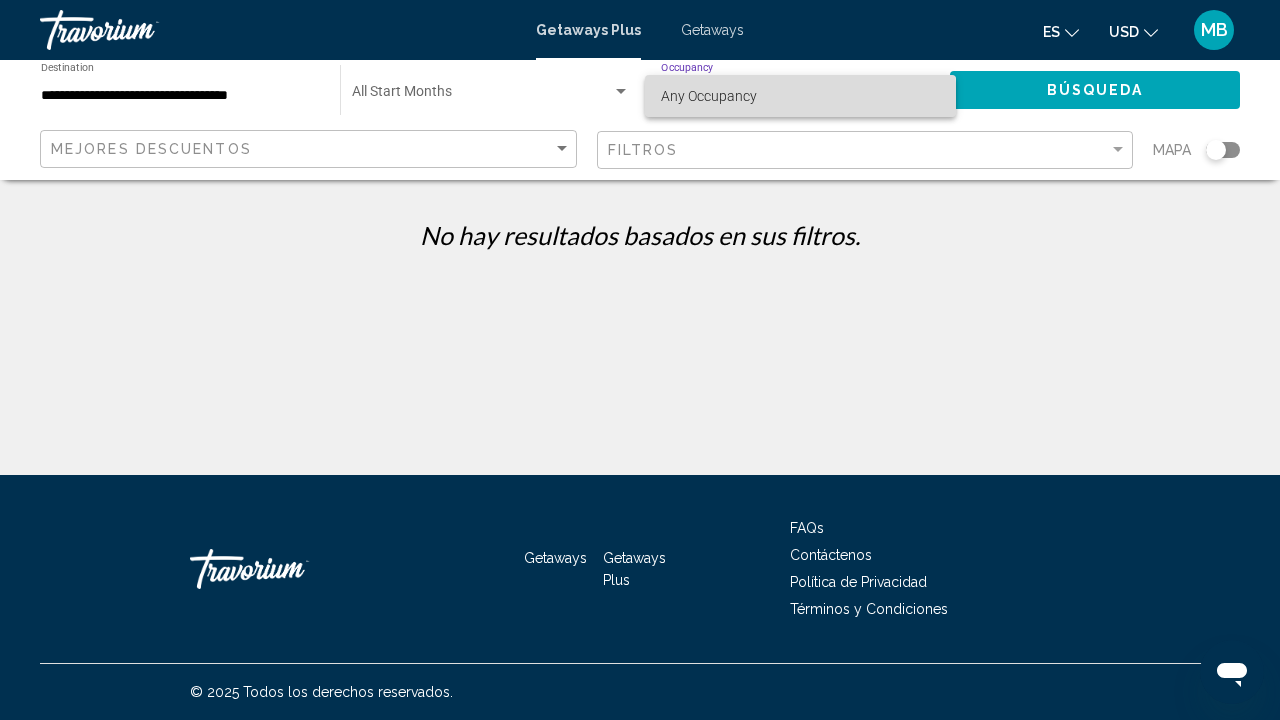 click on "Any Occupancy" at bounding box center (800, 96) 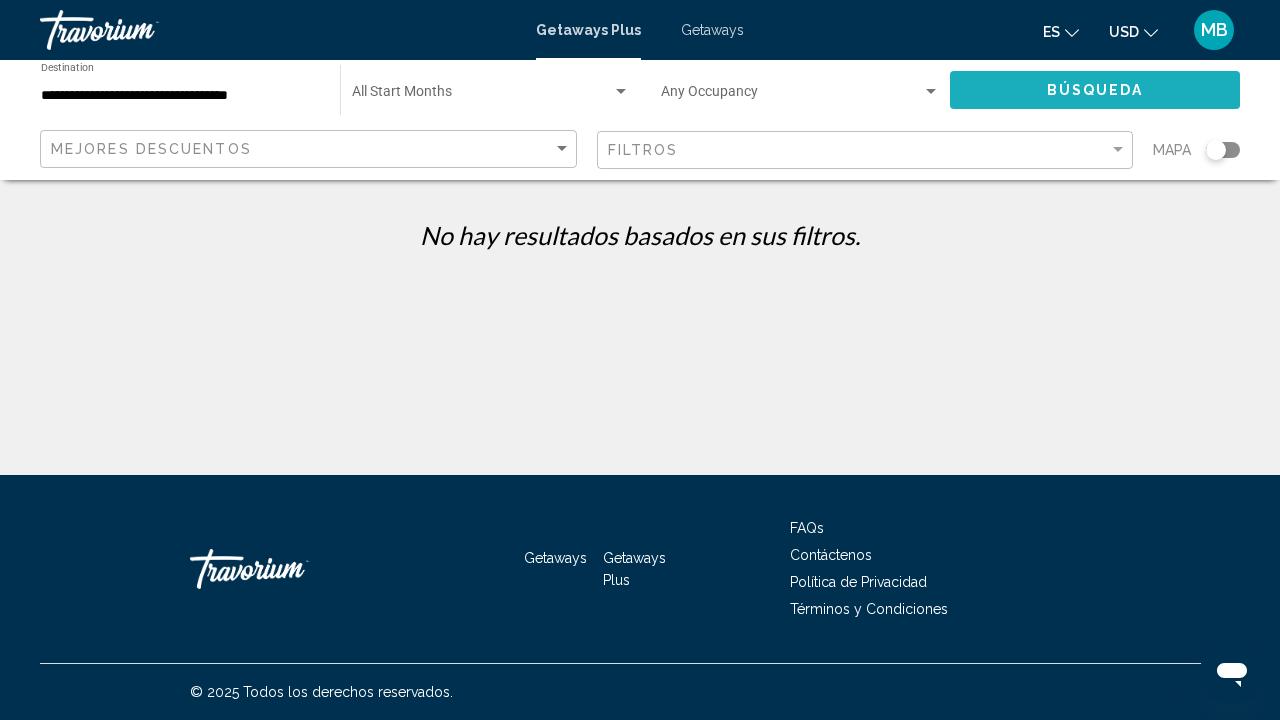 click on "Búsqueda" 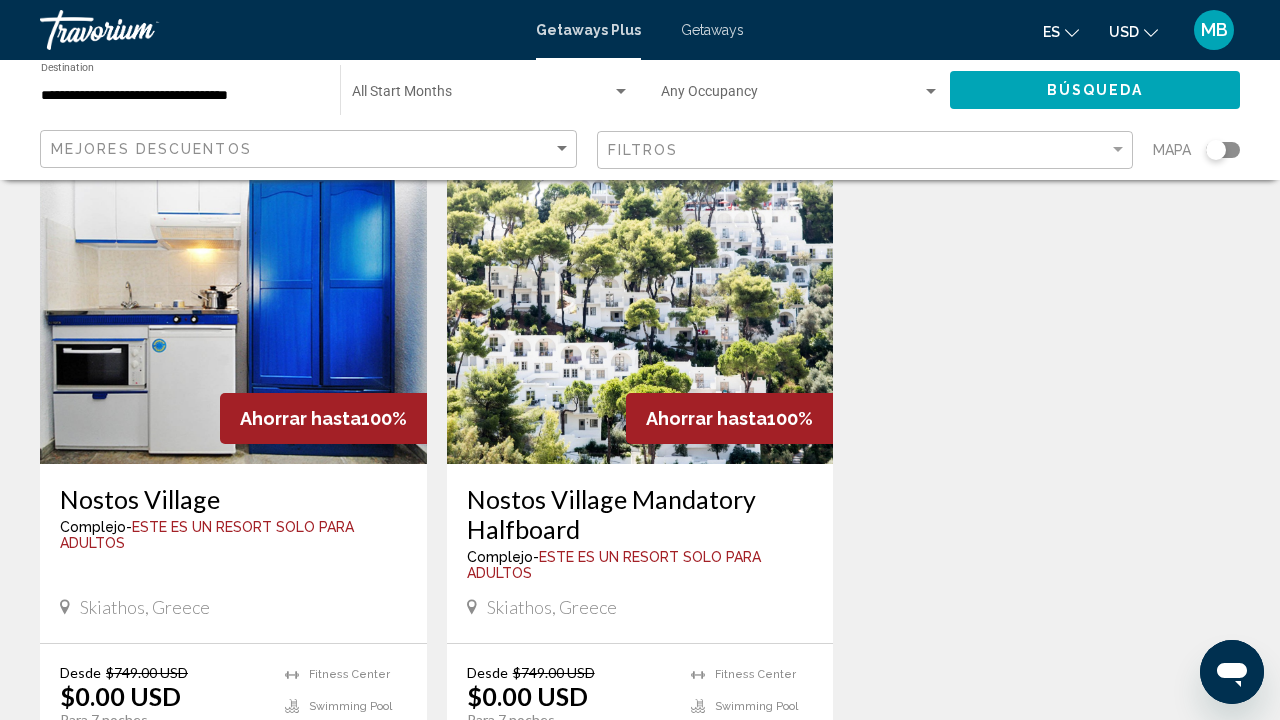 scroll, scrollTop: 89, scrollLeft: 0, axis: vertical 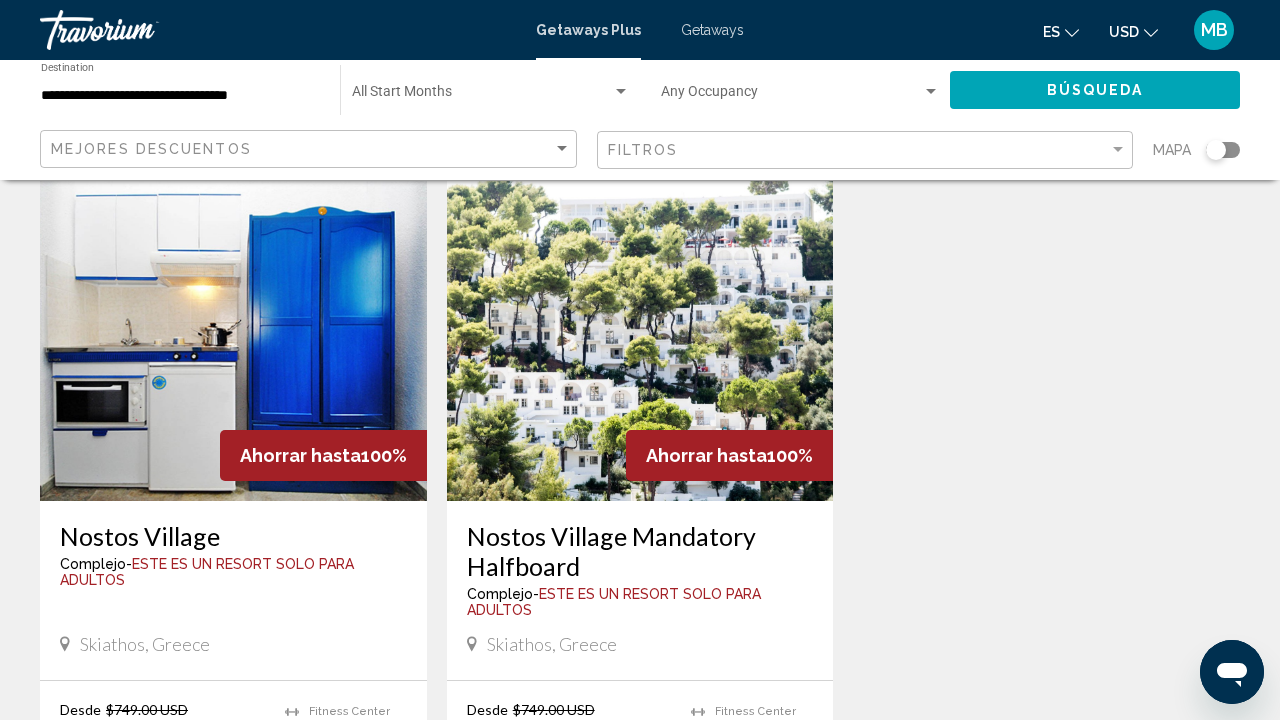 click at bounding box center (640, 341) 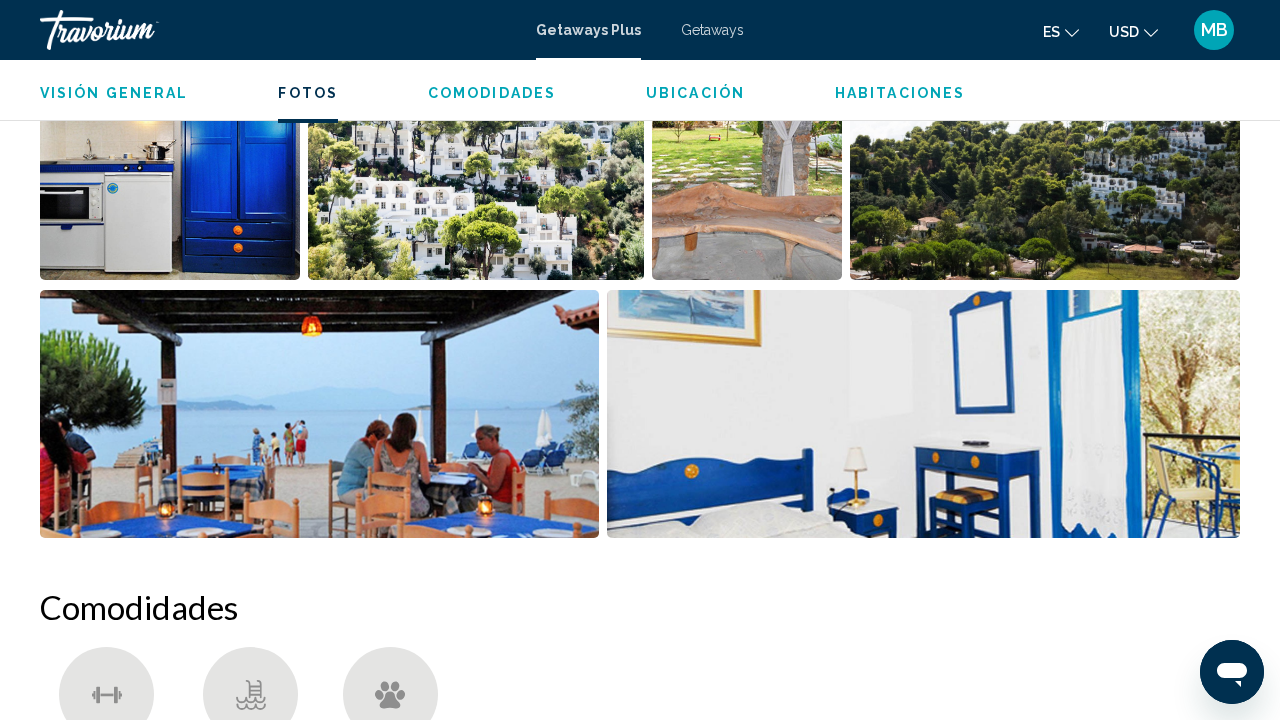 scroll, scrollTop: 1462, scrollLeft: 0, axis: vertical 